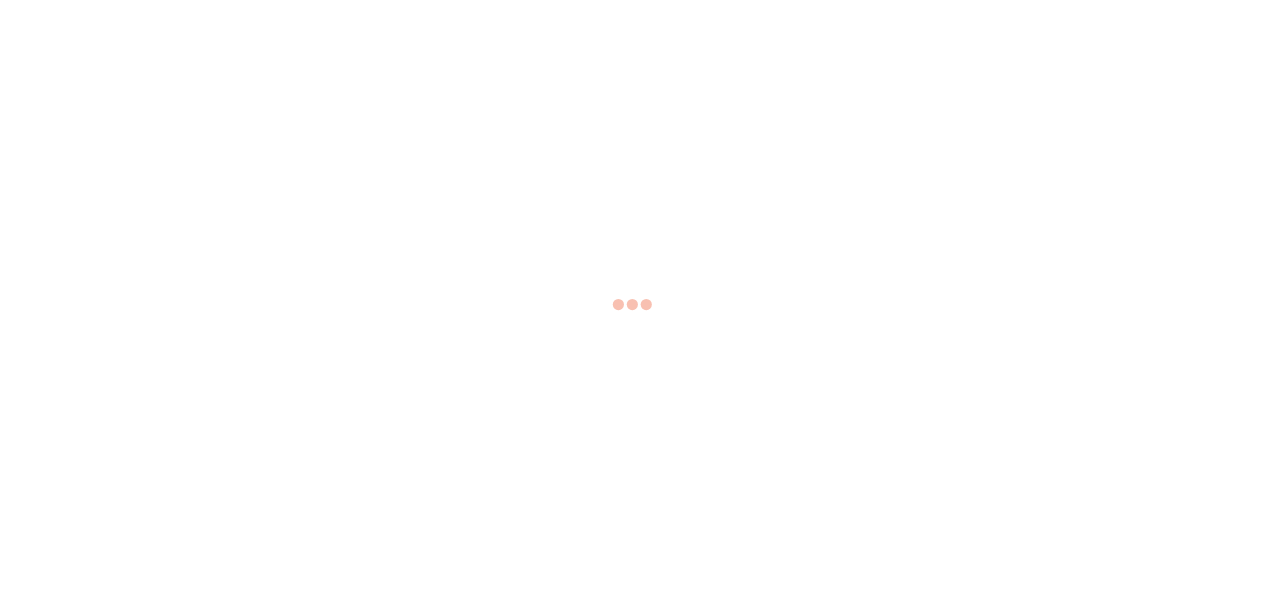 scroll, scrollTop: 0, scrollLeft: 0, axis: both 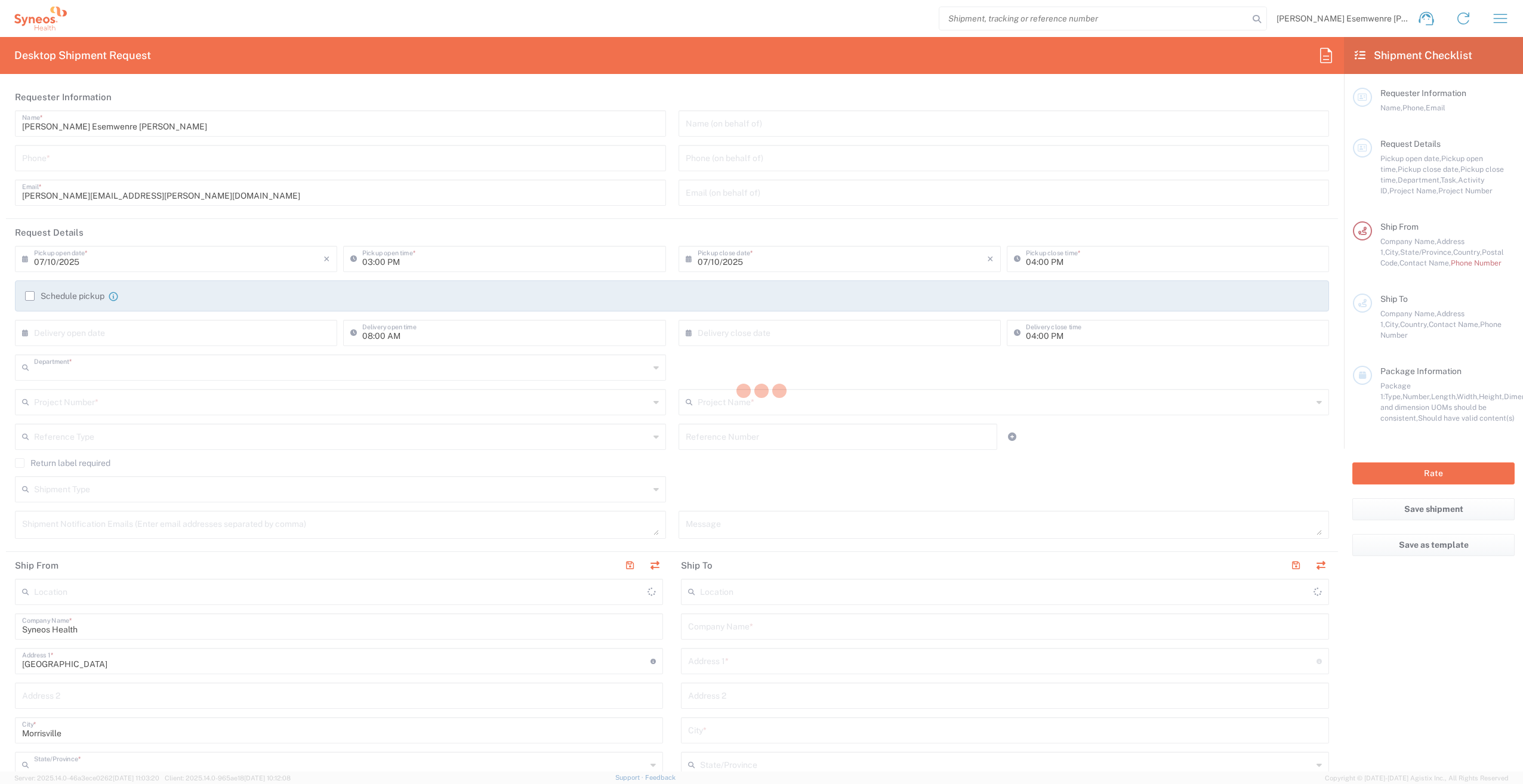 type on "3210" 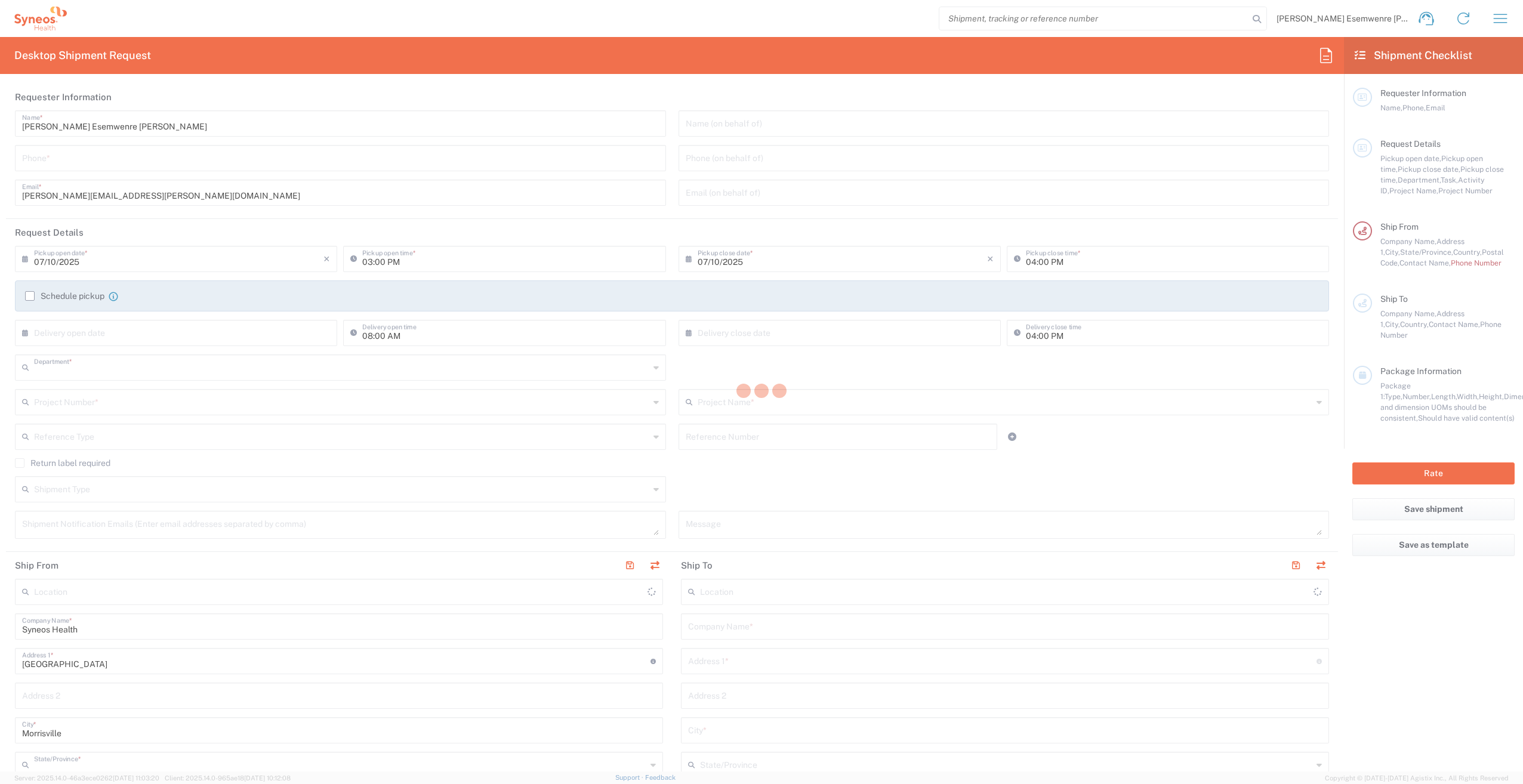 type on "[US_STATE]" 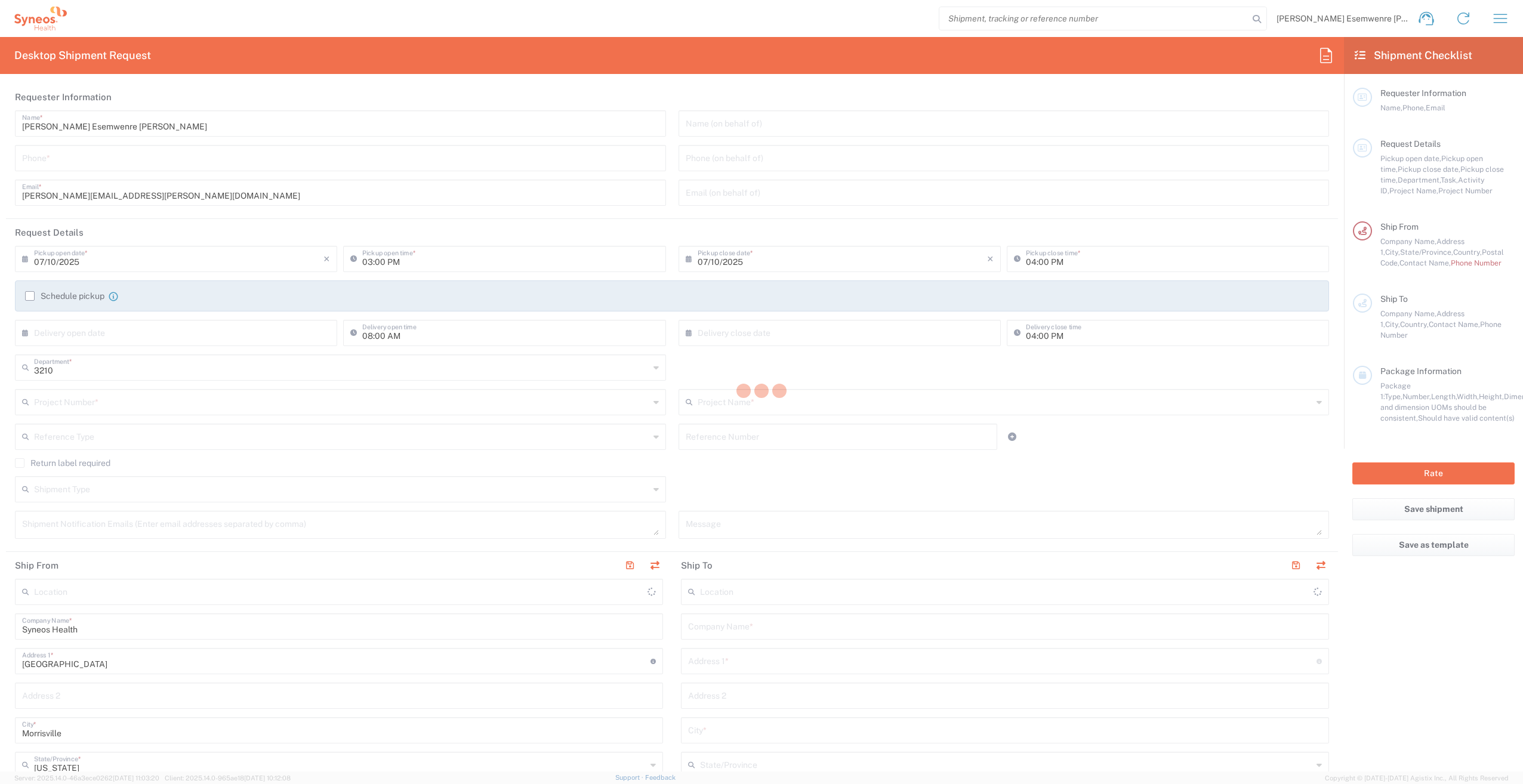 type on "Syneos Health, LLC-[GEOGRAPHIC_DATA] [GEOGRAPHIC_DATA] [GEOGRAPHIC_DATA]" 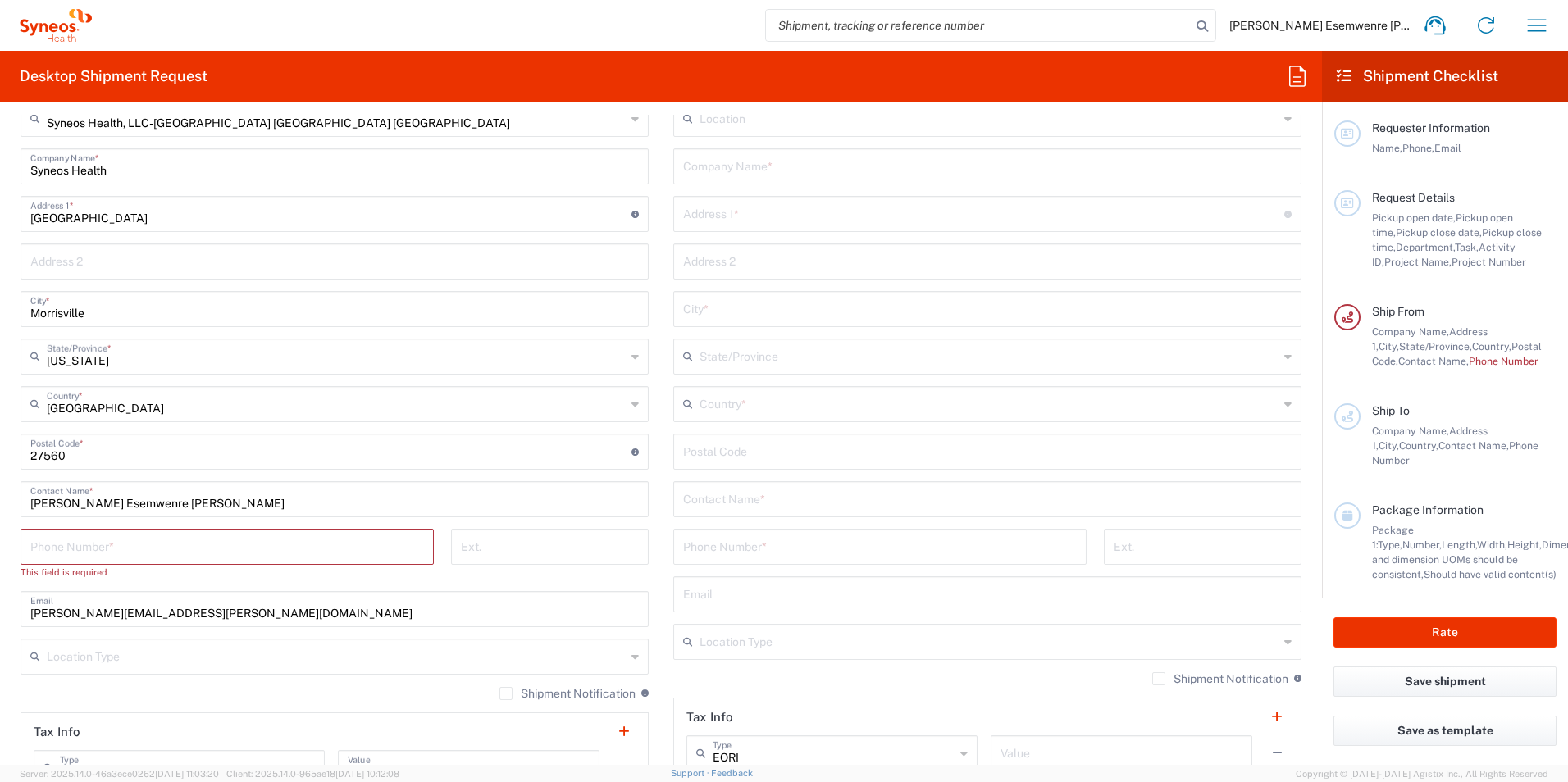 scroll, scrollTop: 738, scrollLeft: 0, axis: vertical 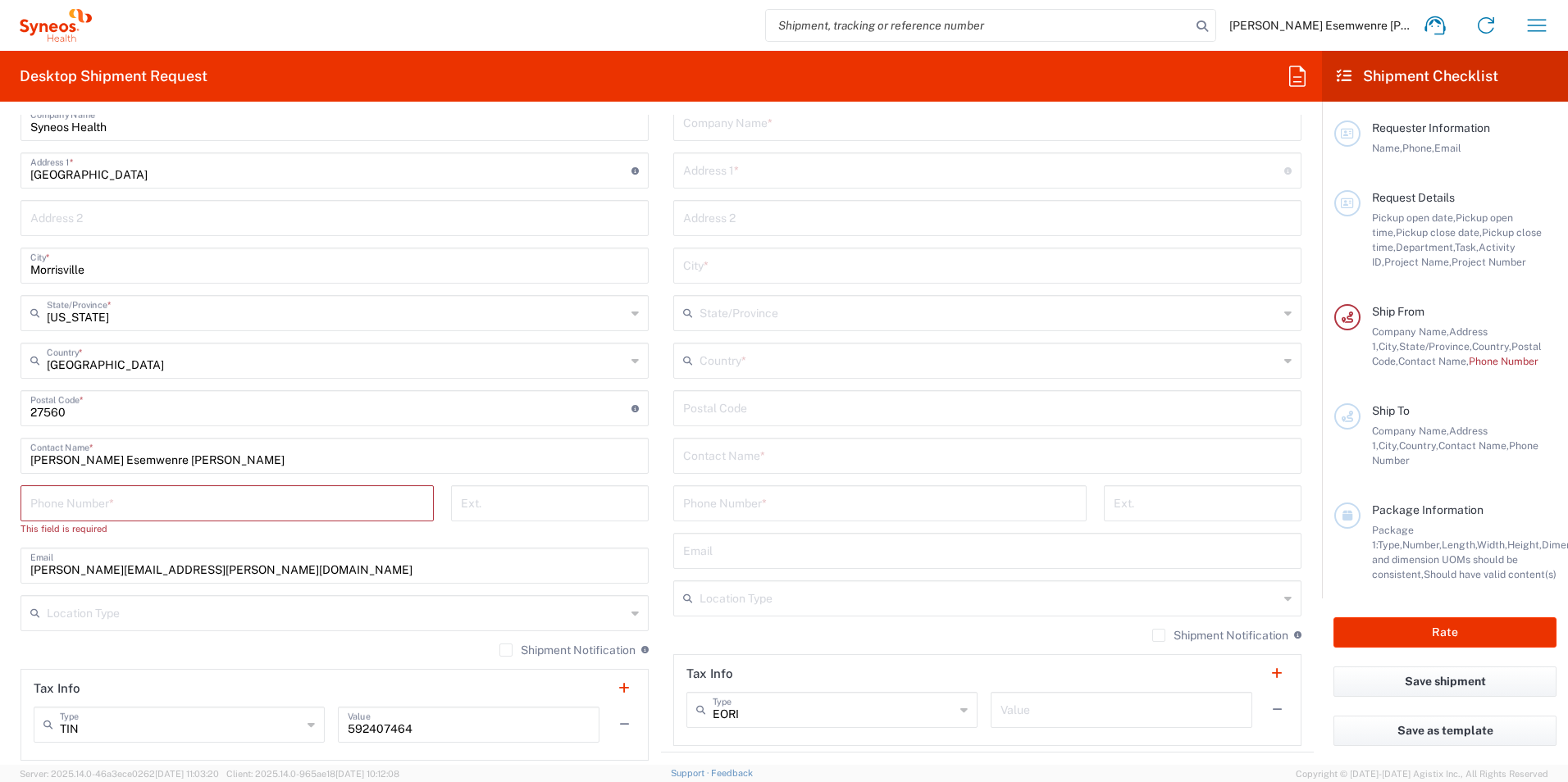 click at bounding box center (227, 502) 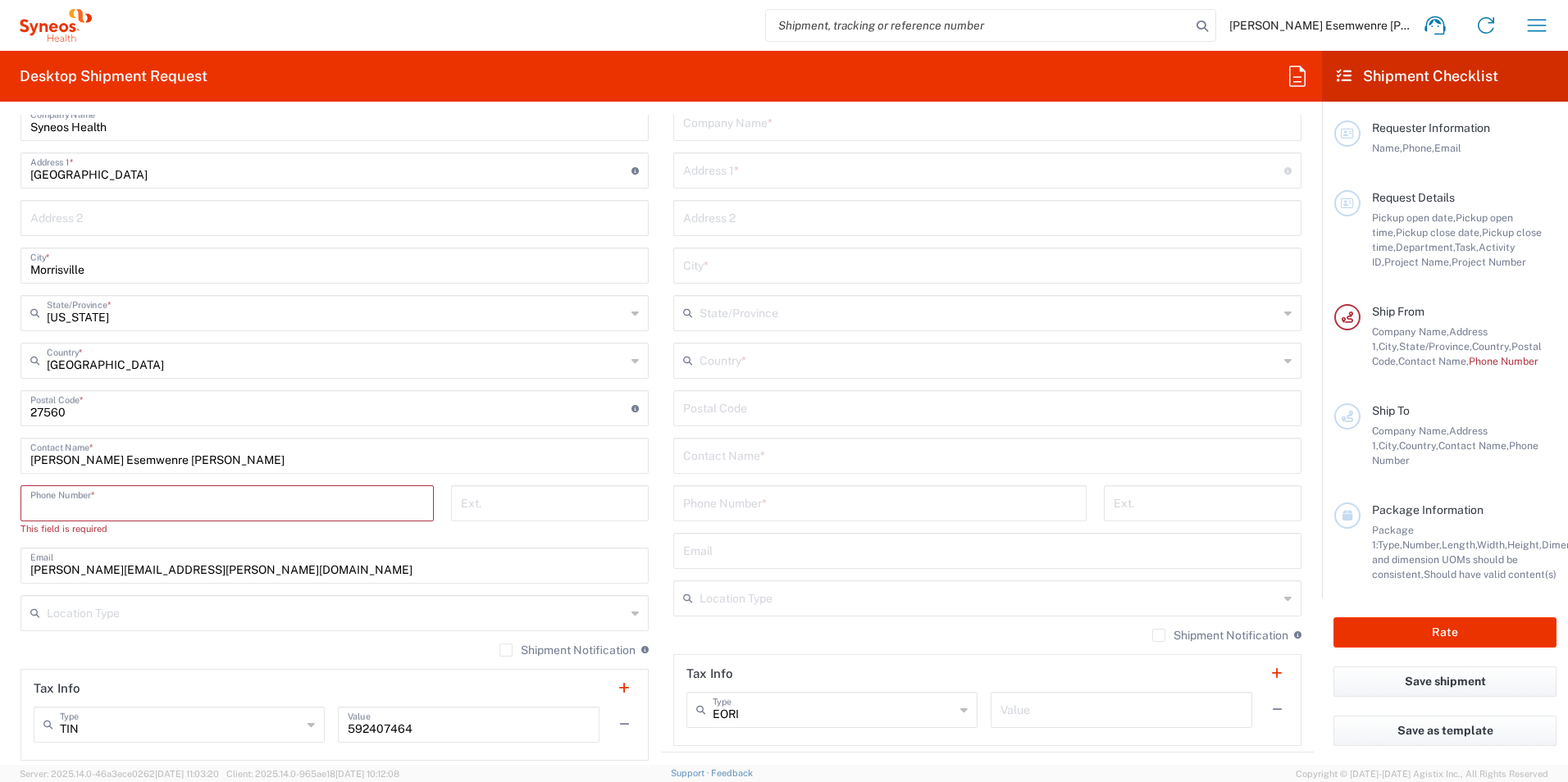 click at bounding box center (227, 502) 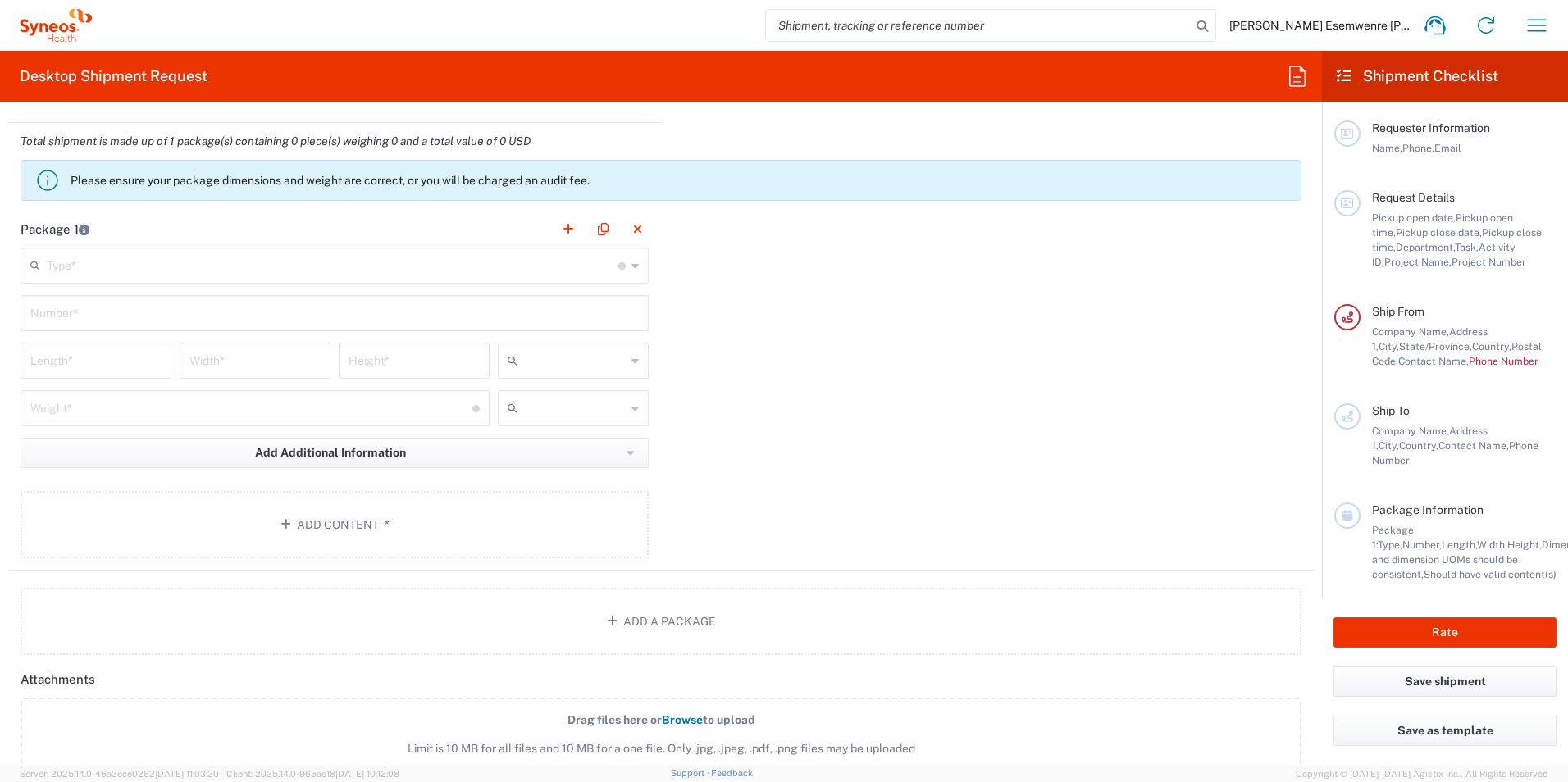 scroll, scrollTop: 1394, scrollLeft: 0, axis: vertical 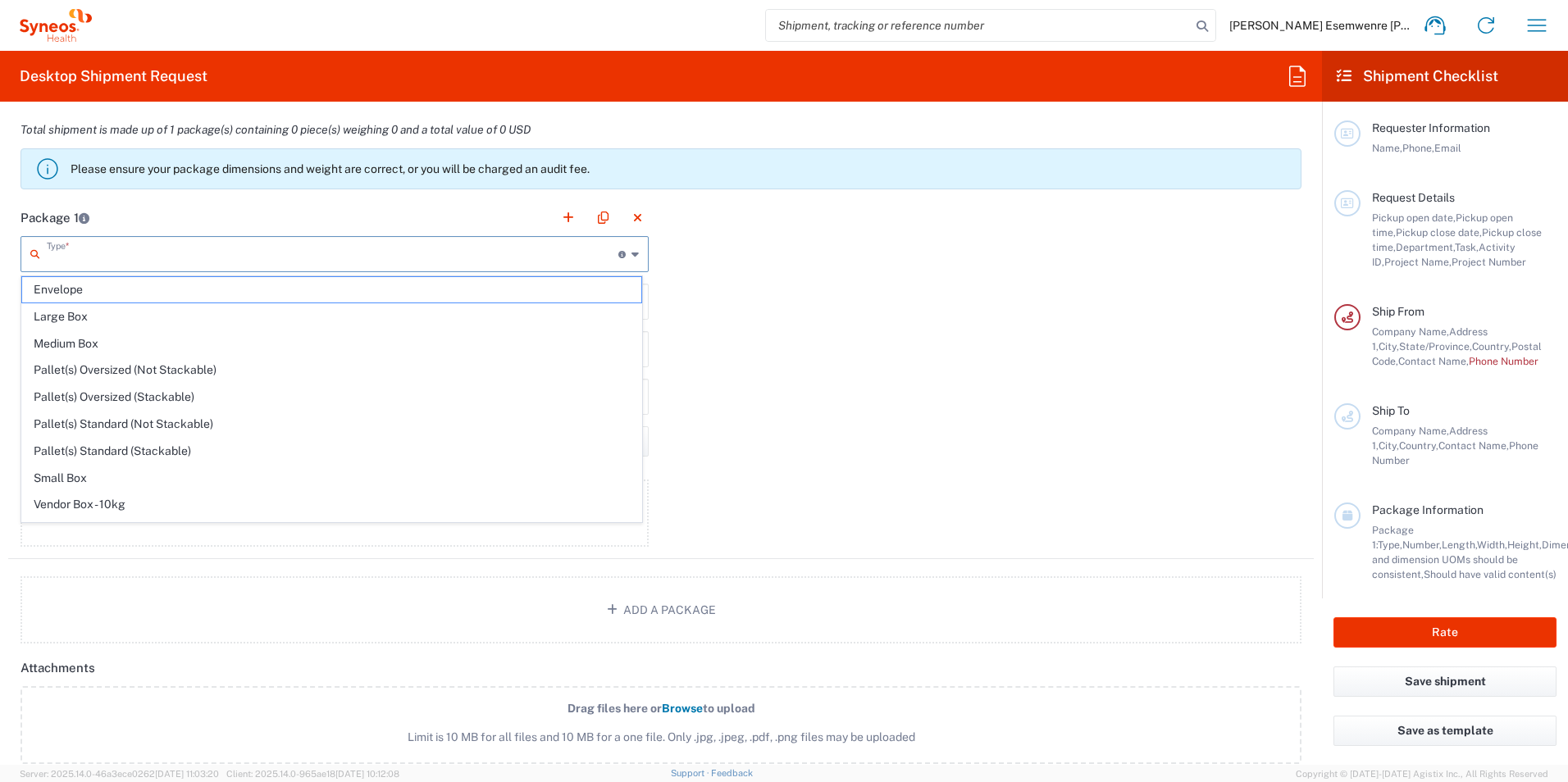 click at bounding box center (332, 252) 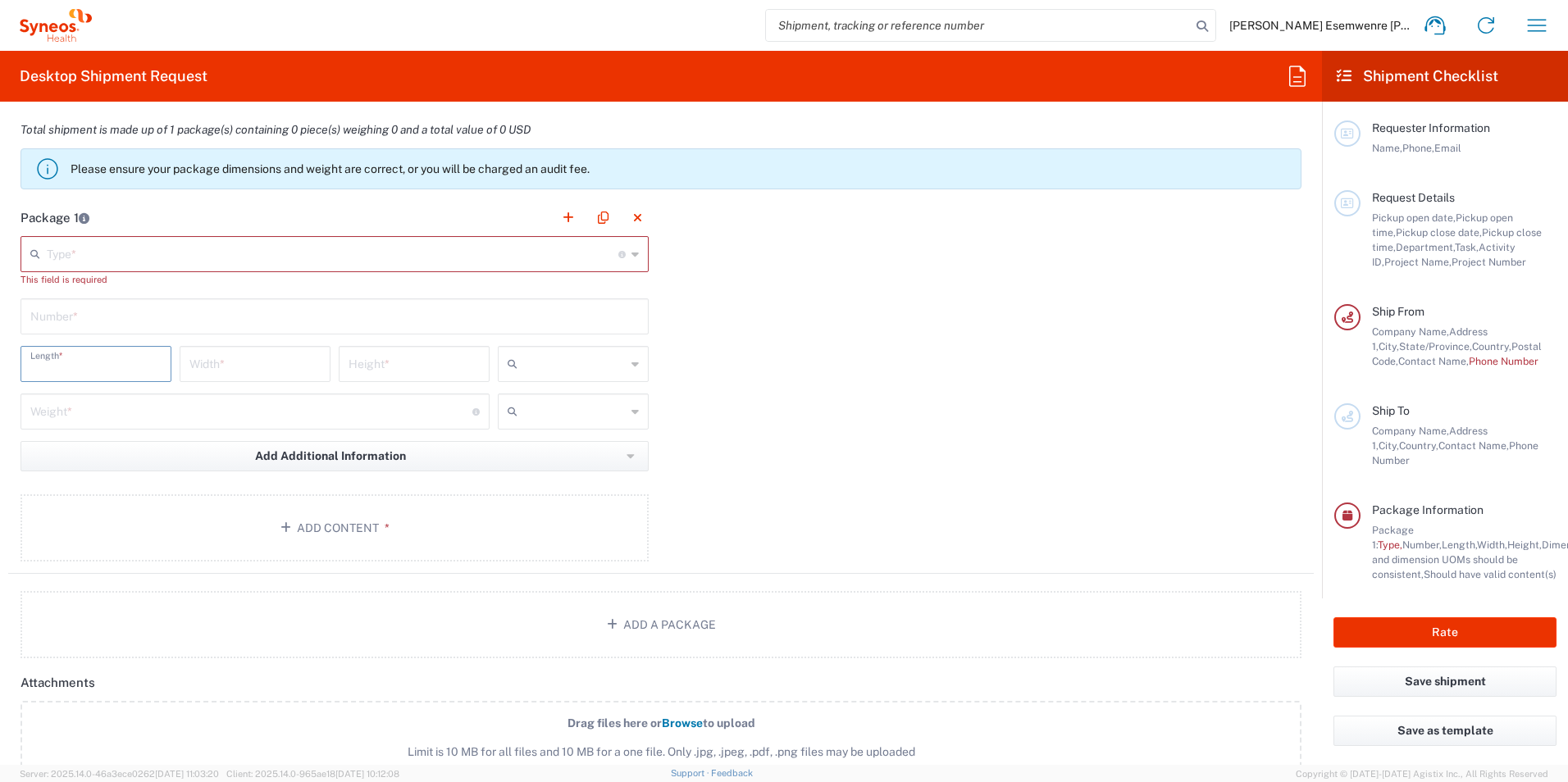 click at bounding box center (96, 362) 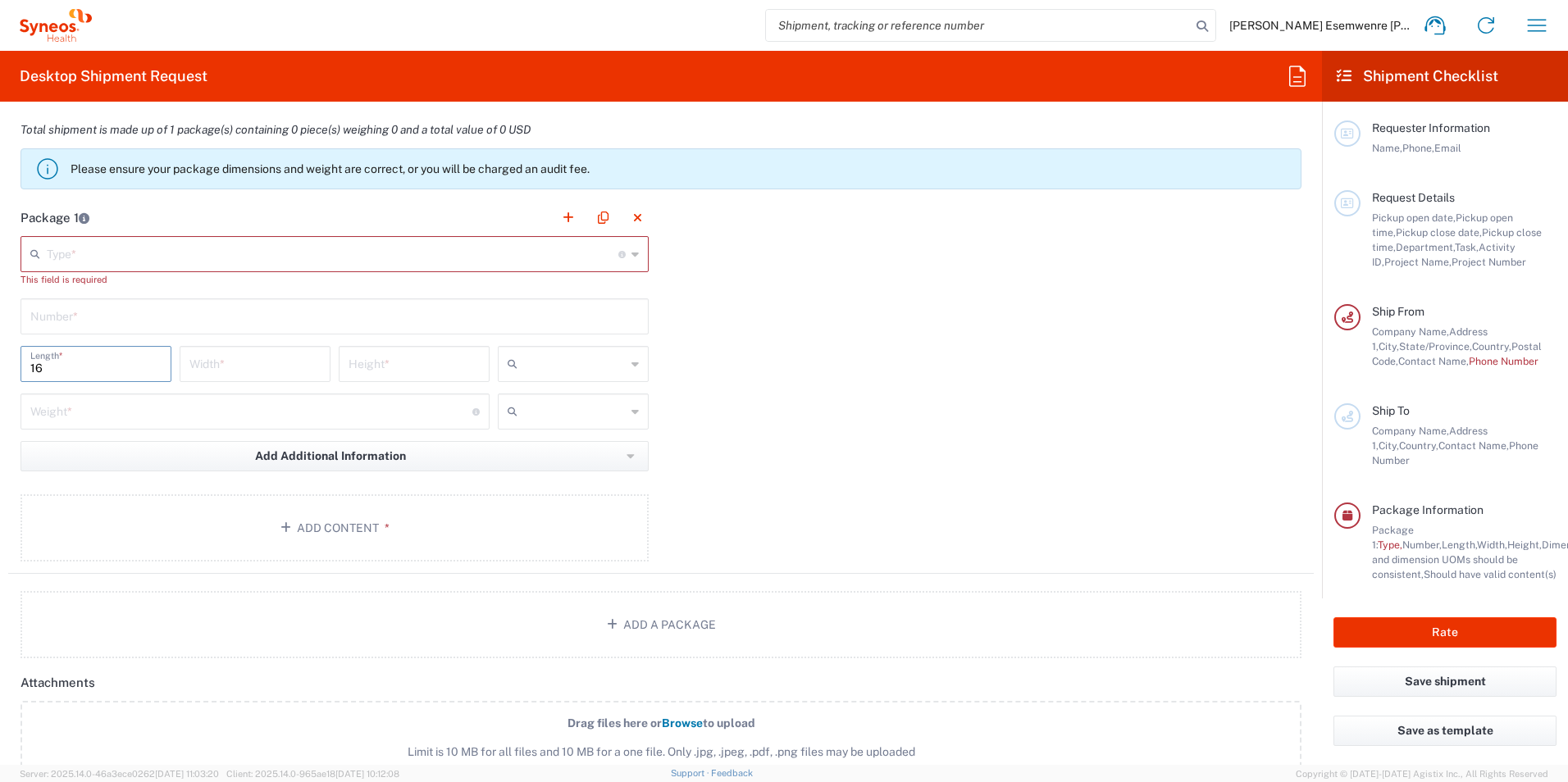 type on "16" 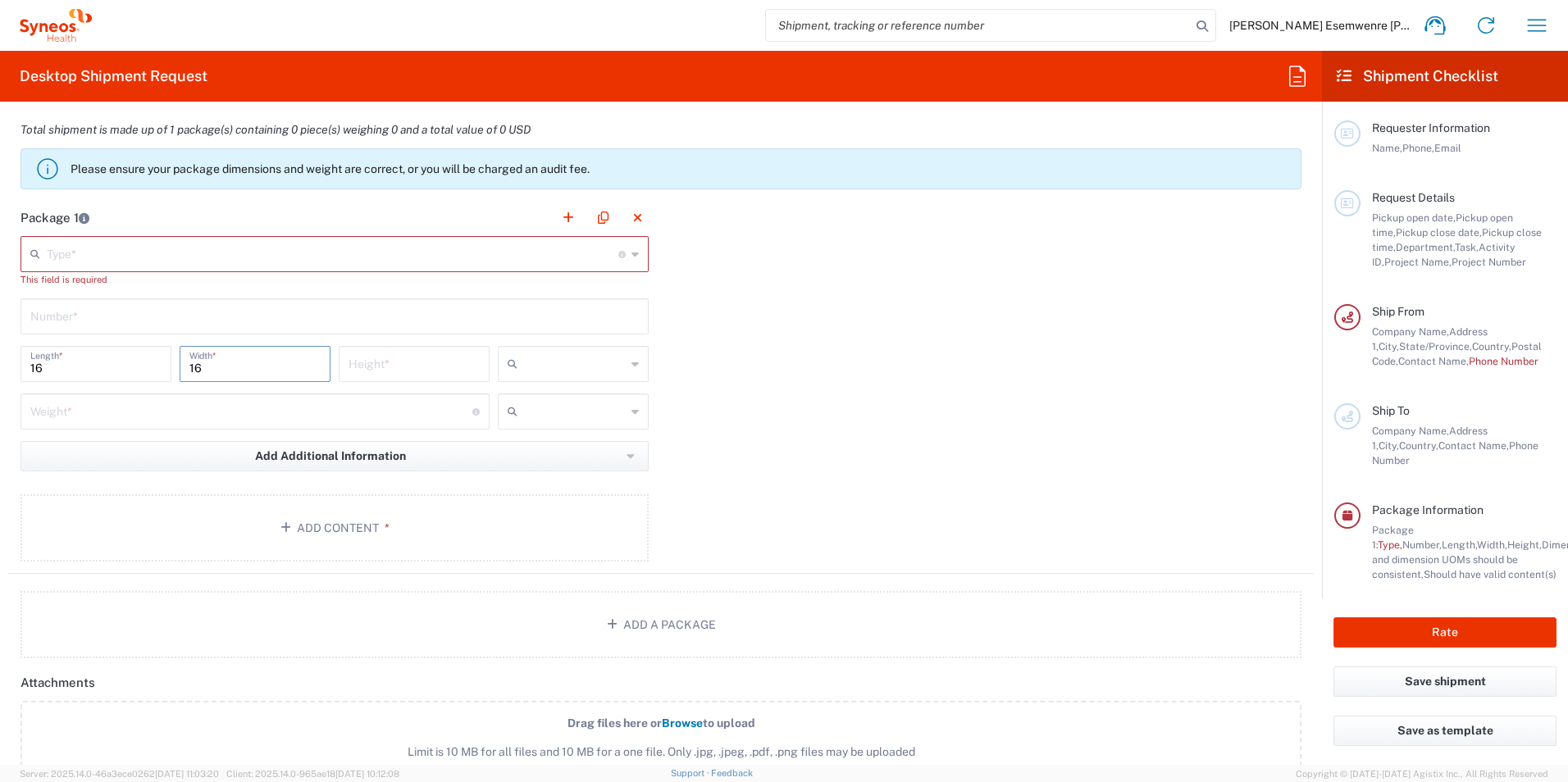 type on "16" 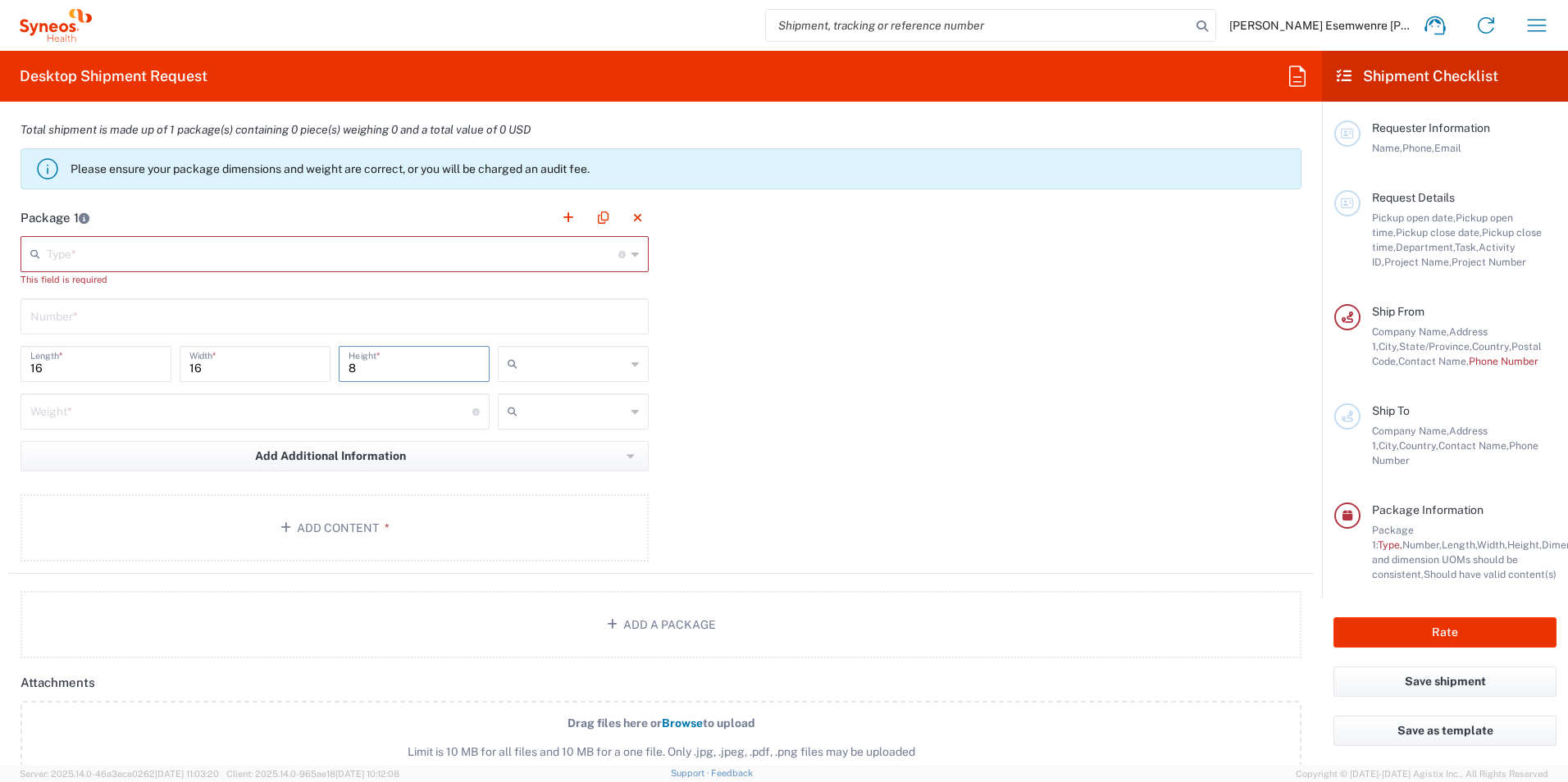 type on "8" 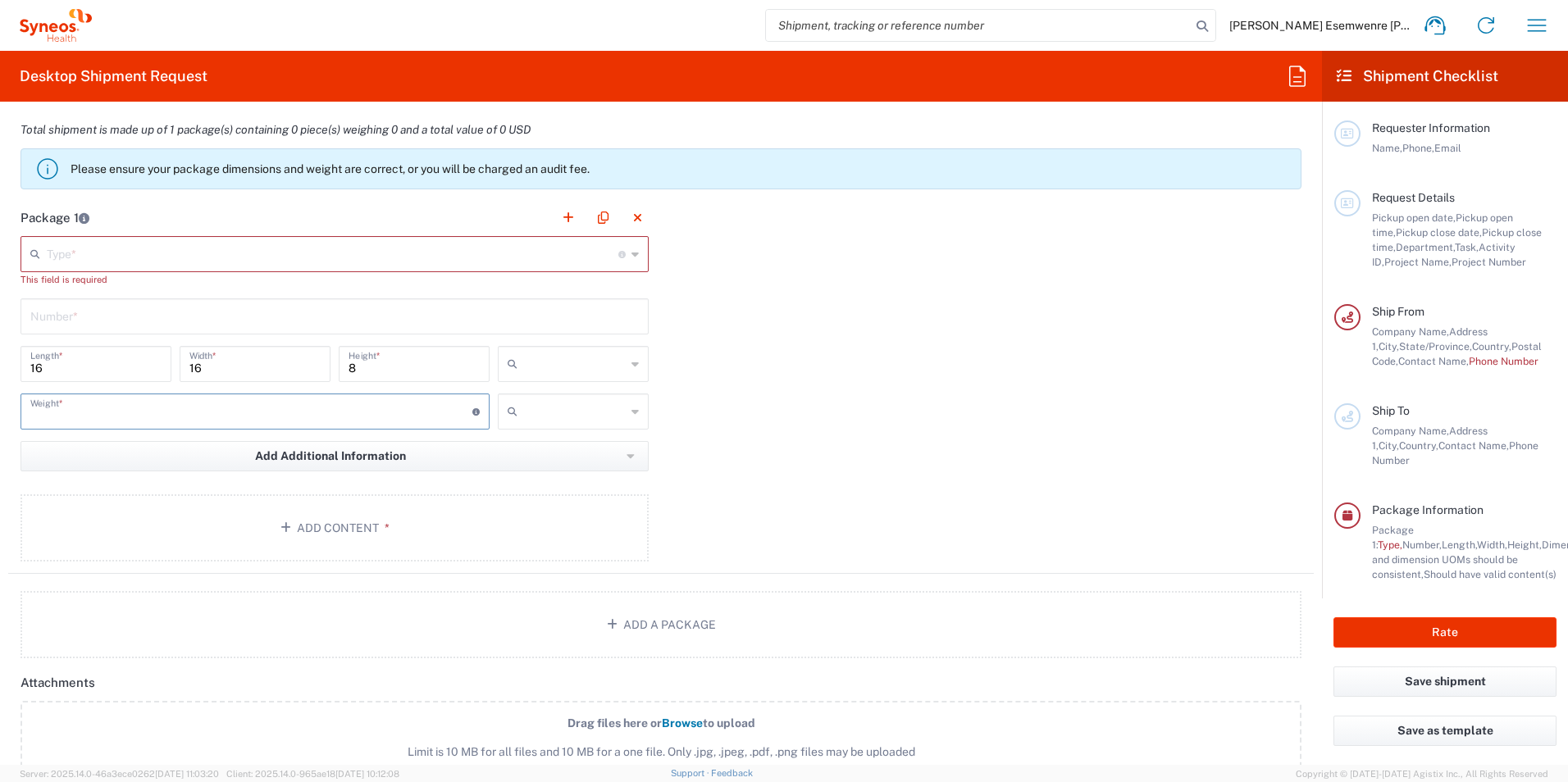 click at bounding box center (251, 410) 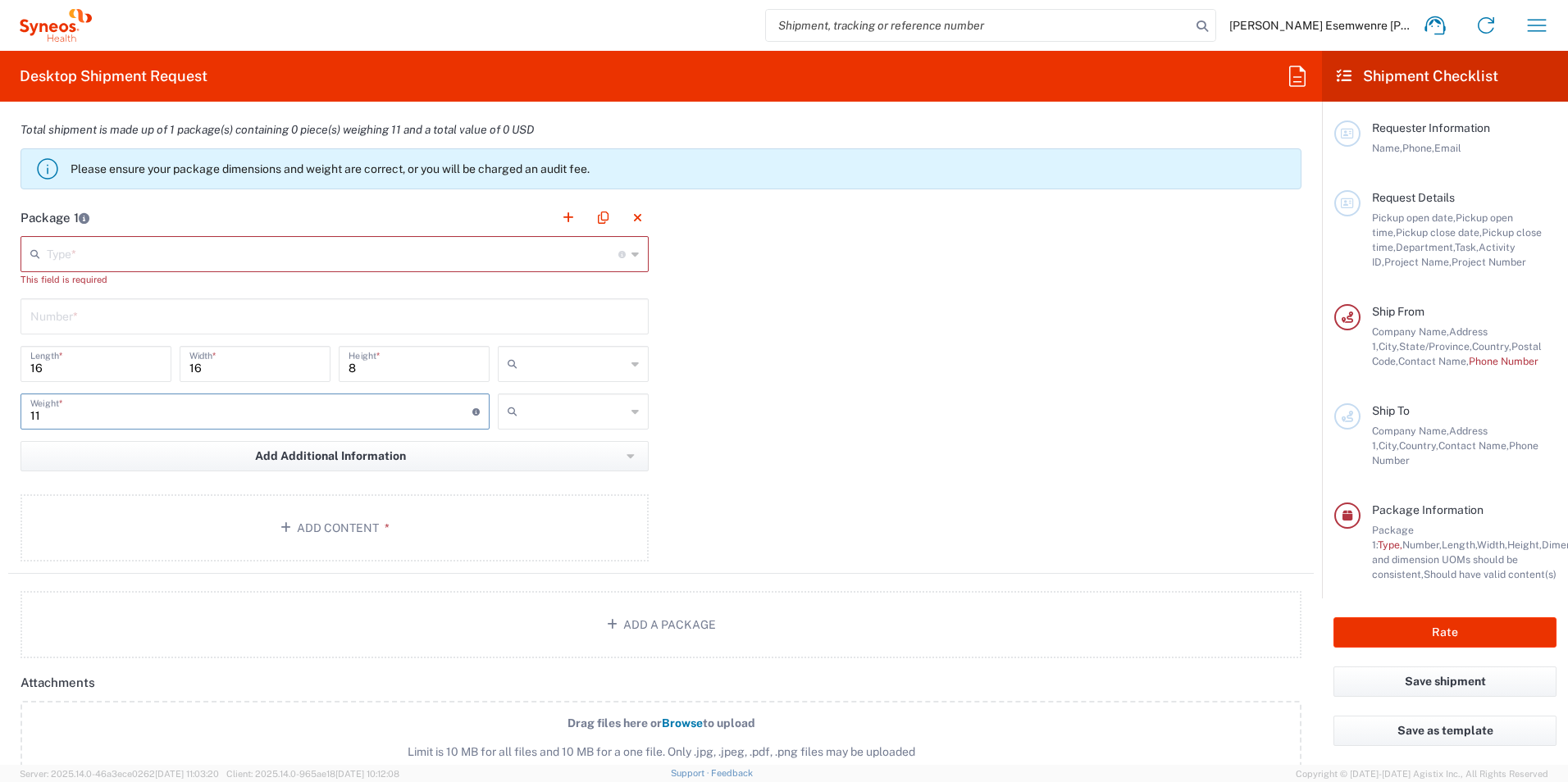 type on "11" 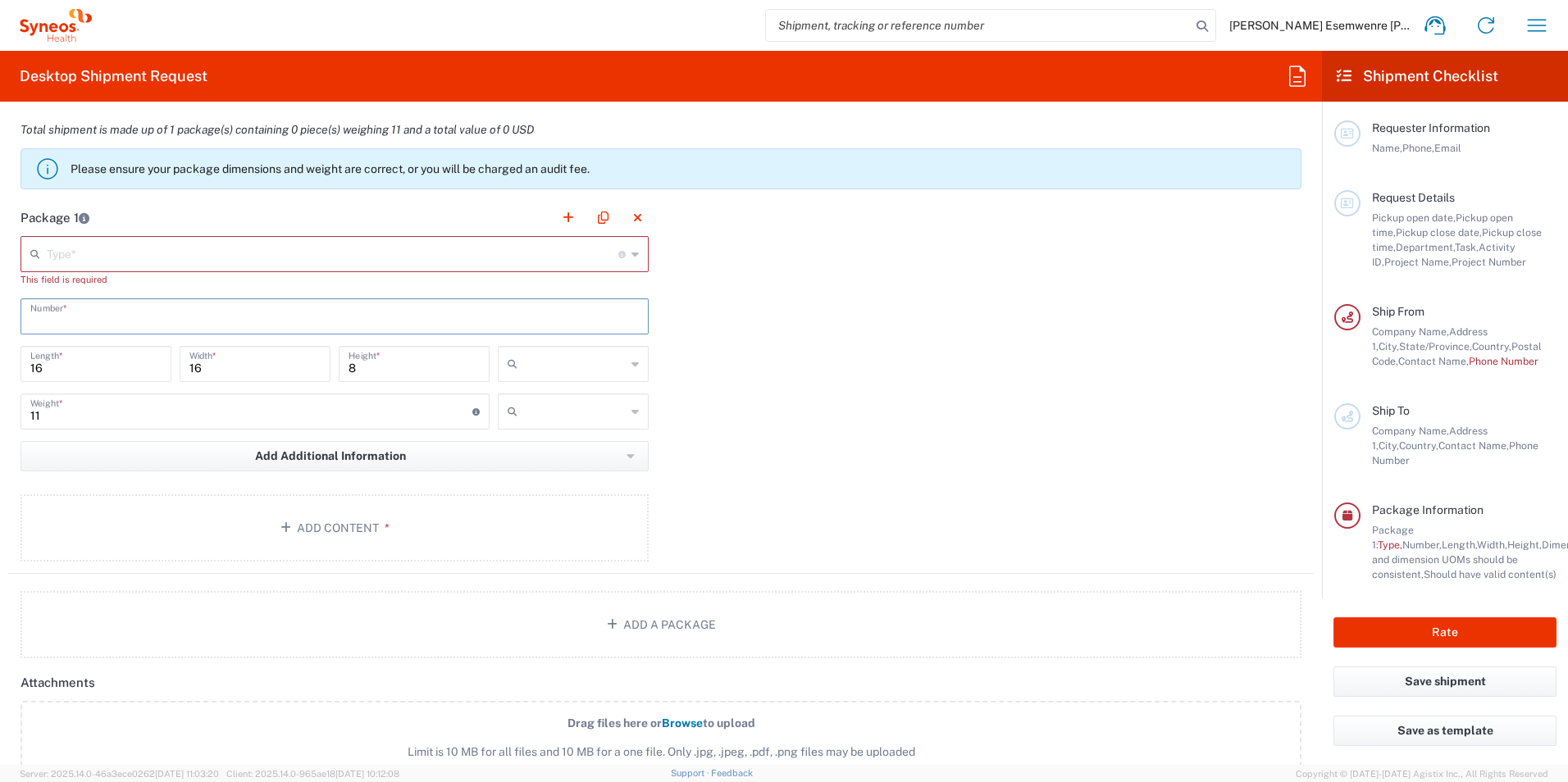 click at bounding box center [335, 315] 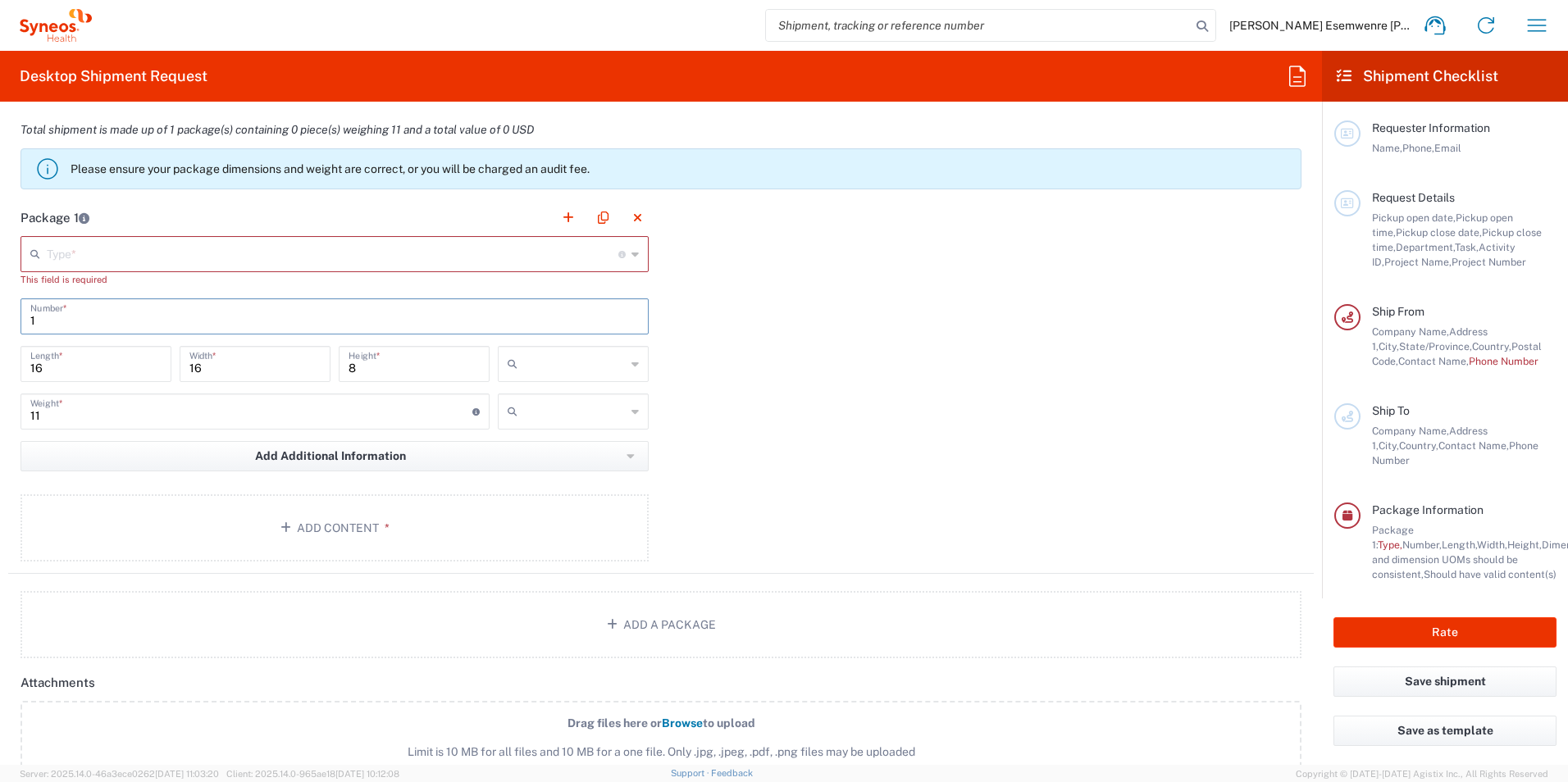 type on "1" 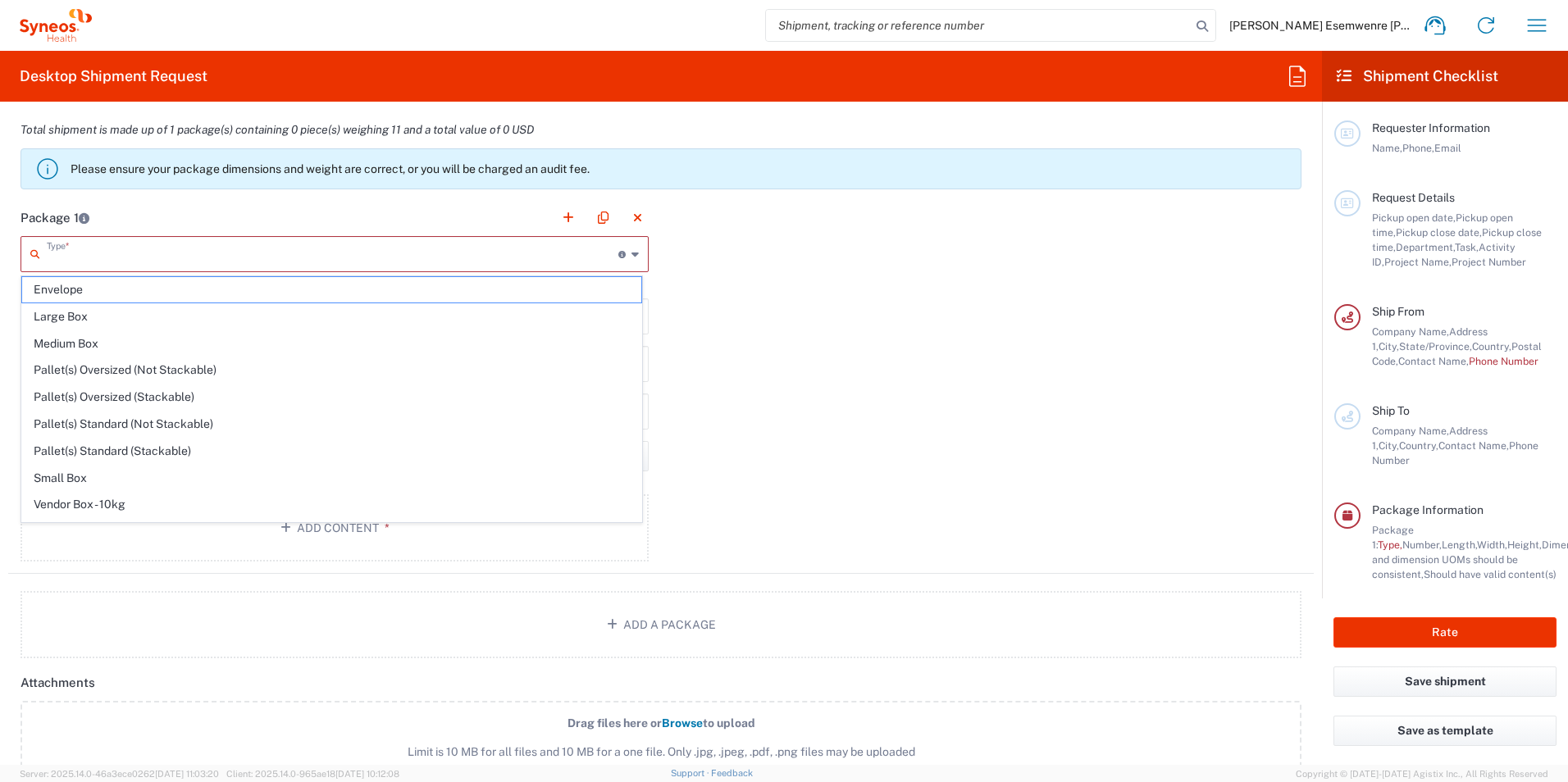 click at bounding box center (332, 252) 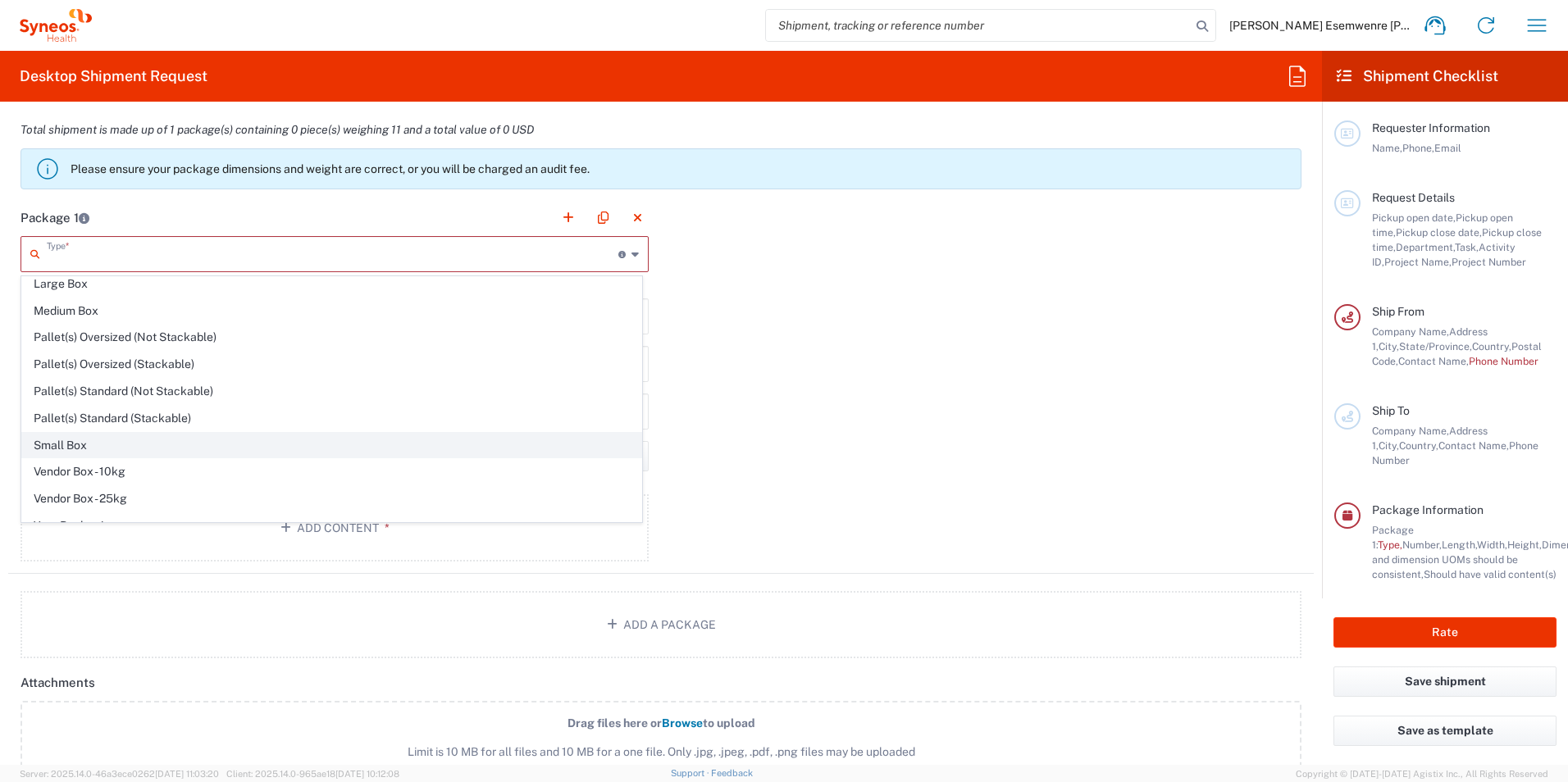 scroll, scrollTop: 50, scrollLeft: 0, axis: vertical 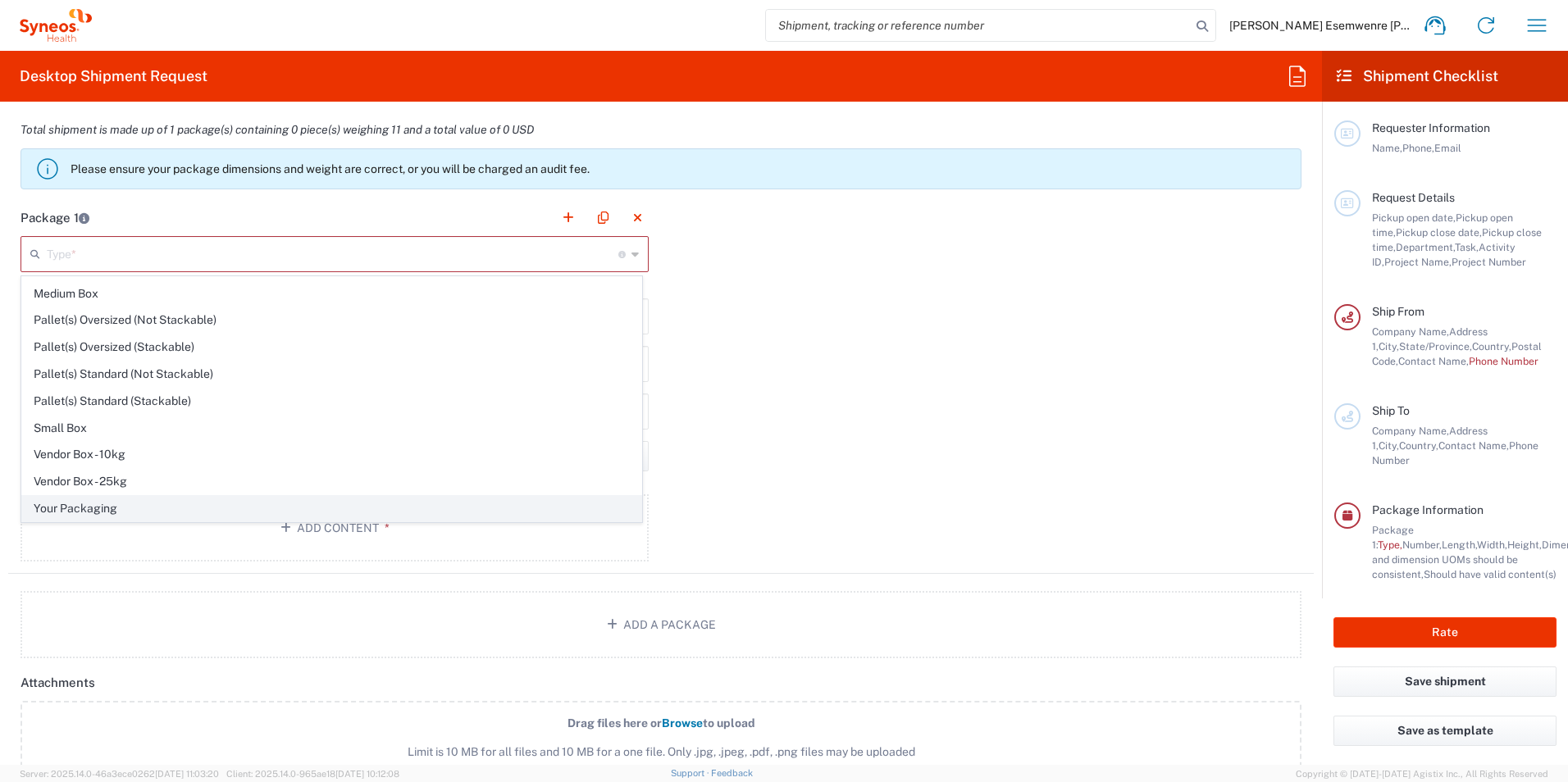 click on "Your Packaging" 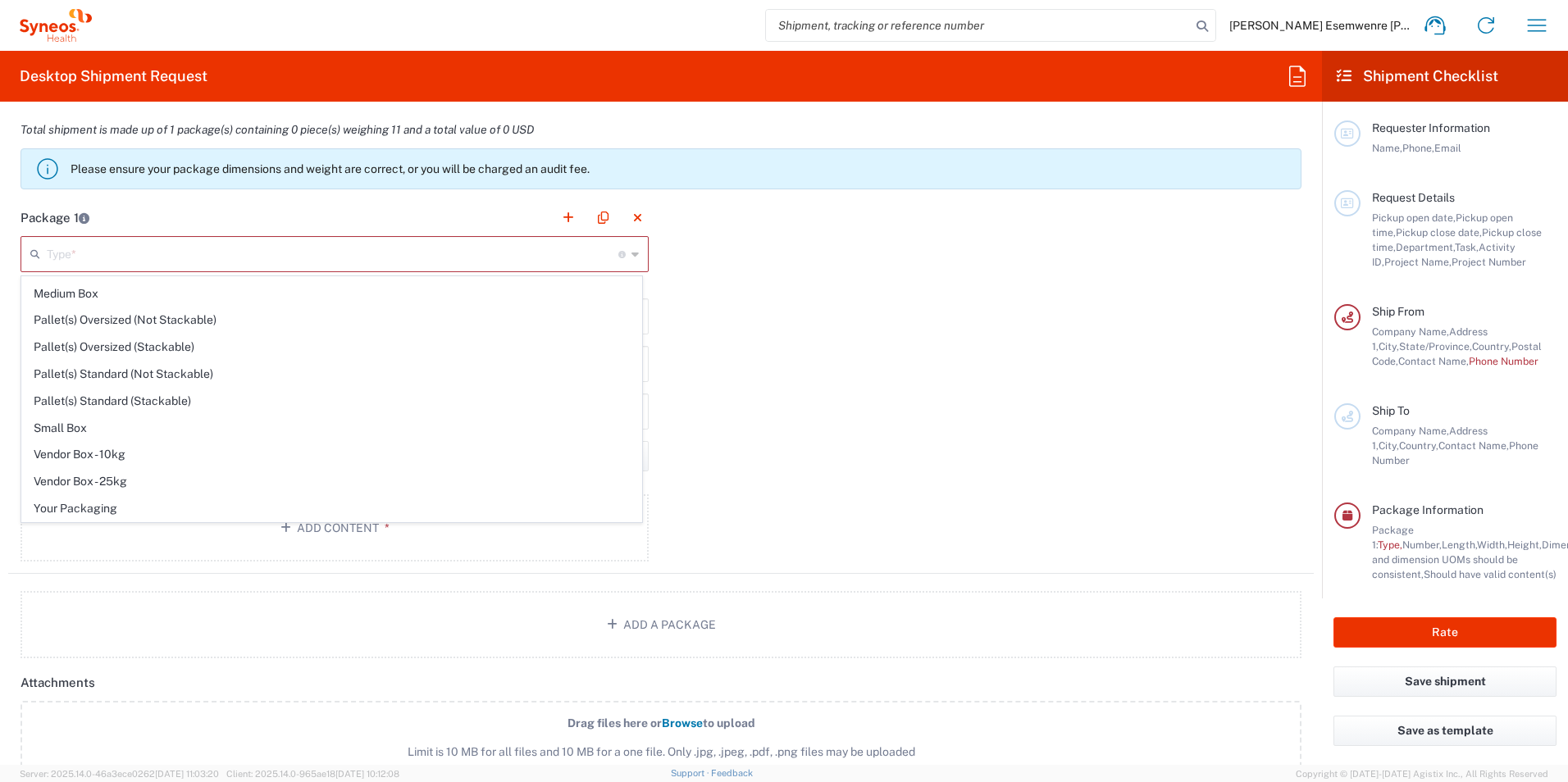 type on "Your Packaging" 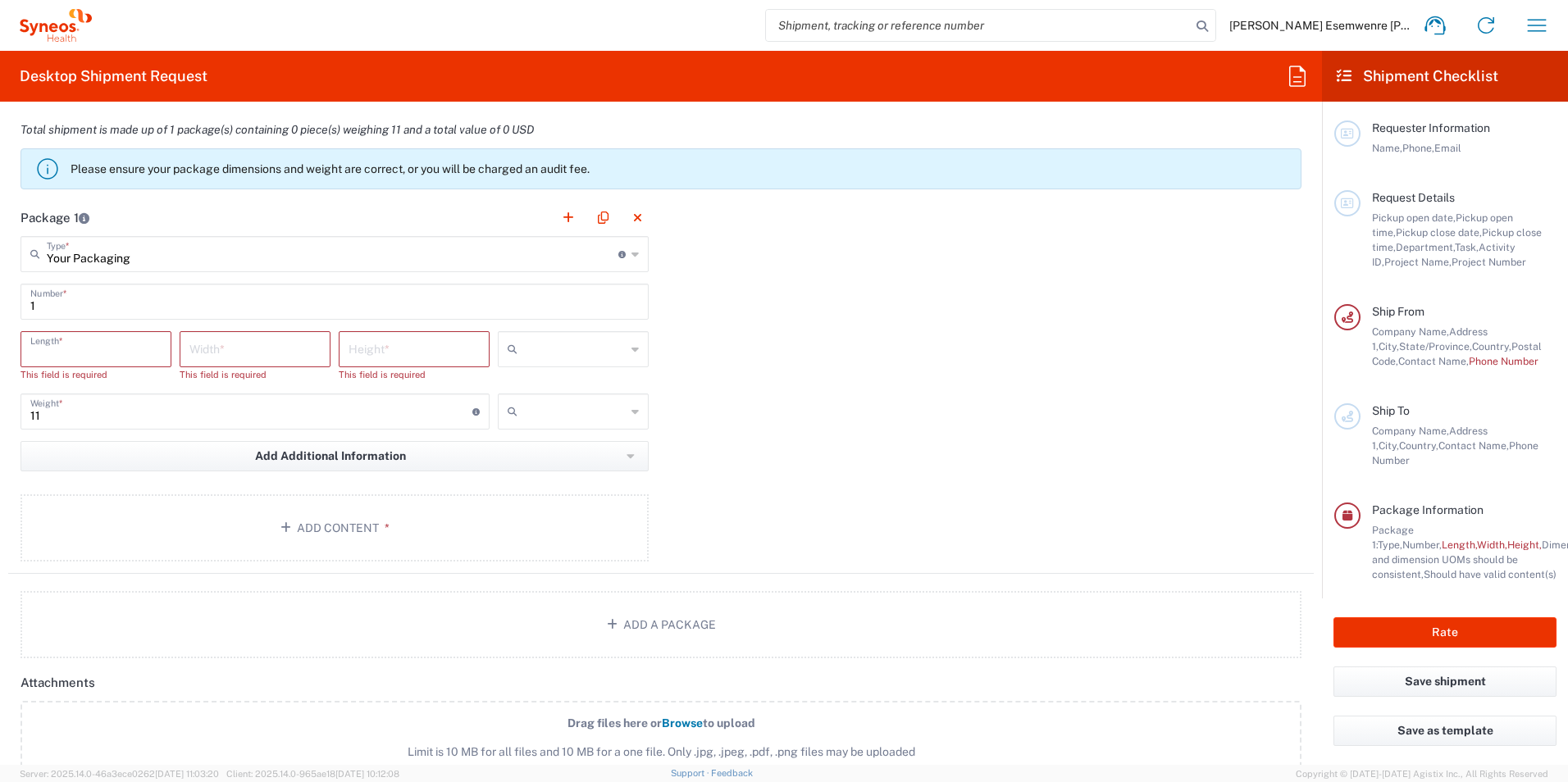 click at bounding box center (96, 348) 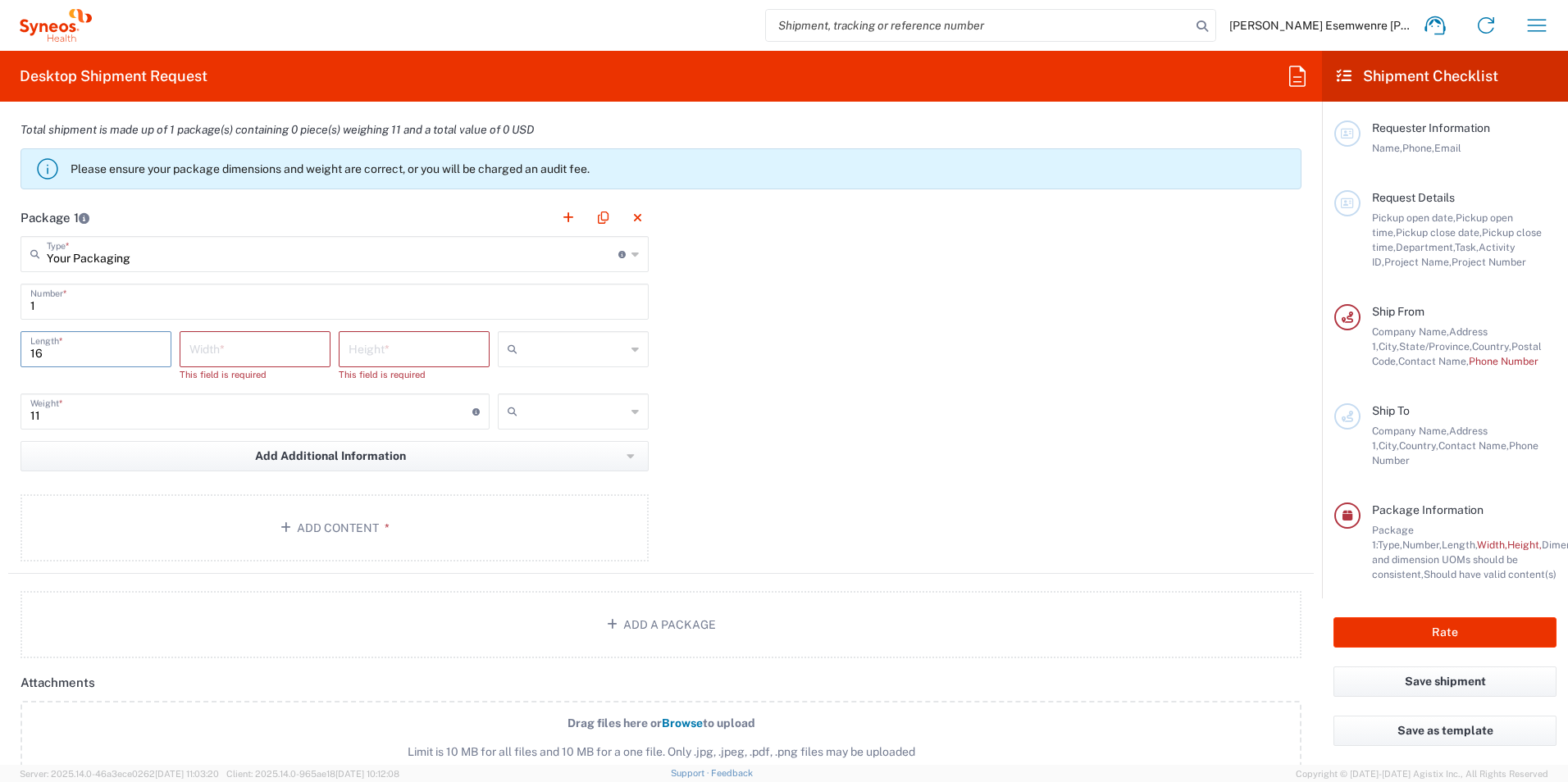 type on "16" 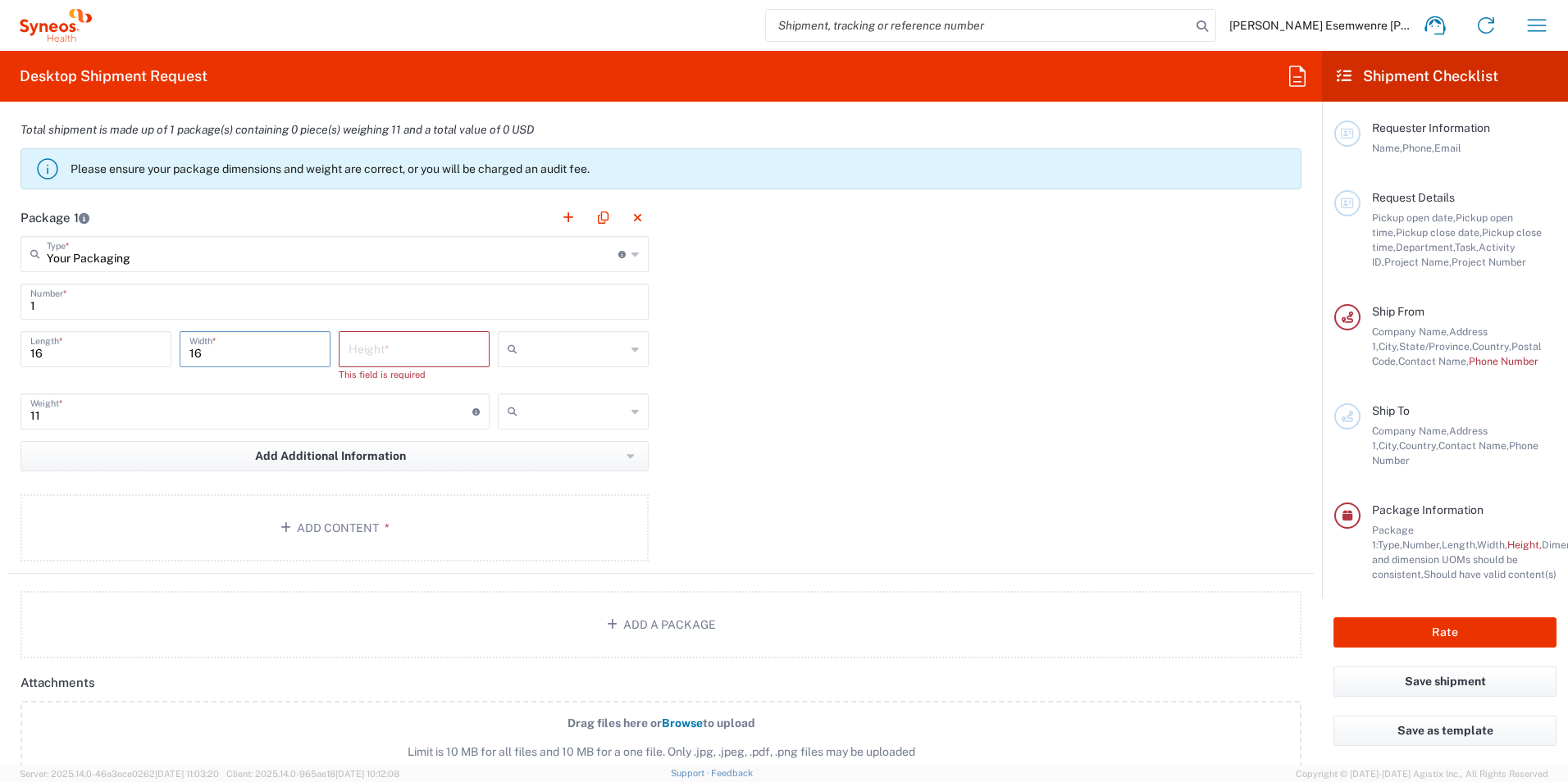 type on "16" 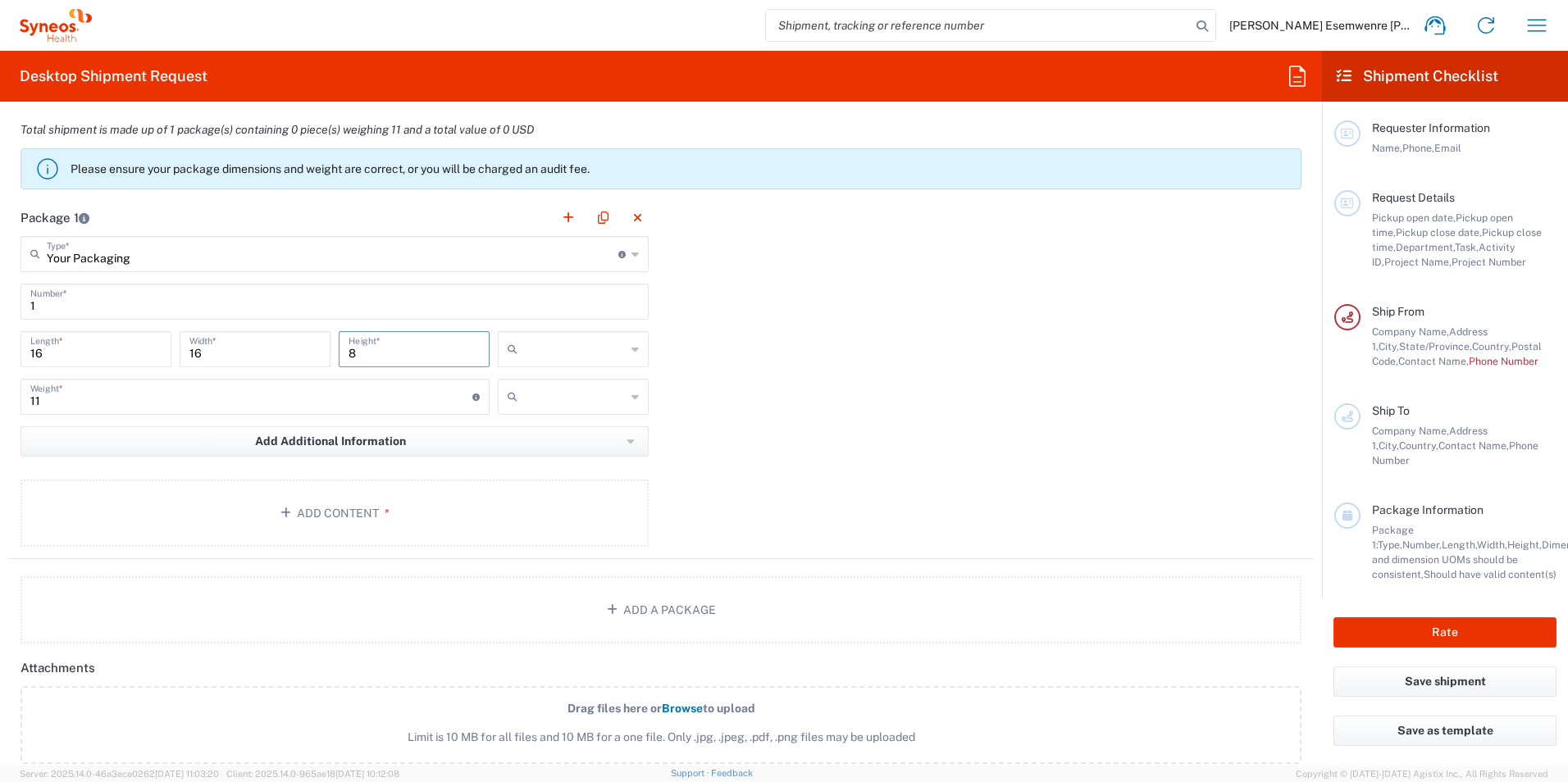 type on "8" 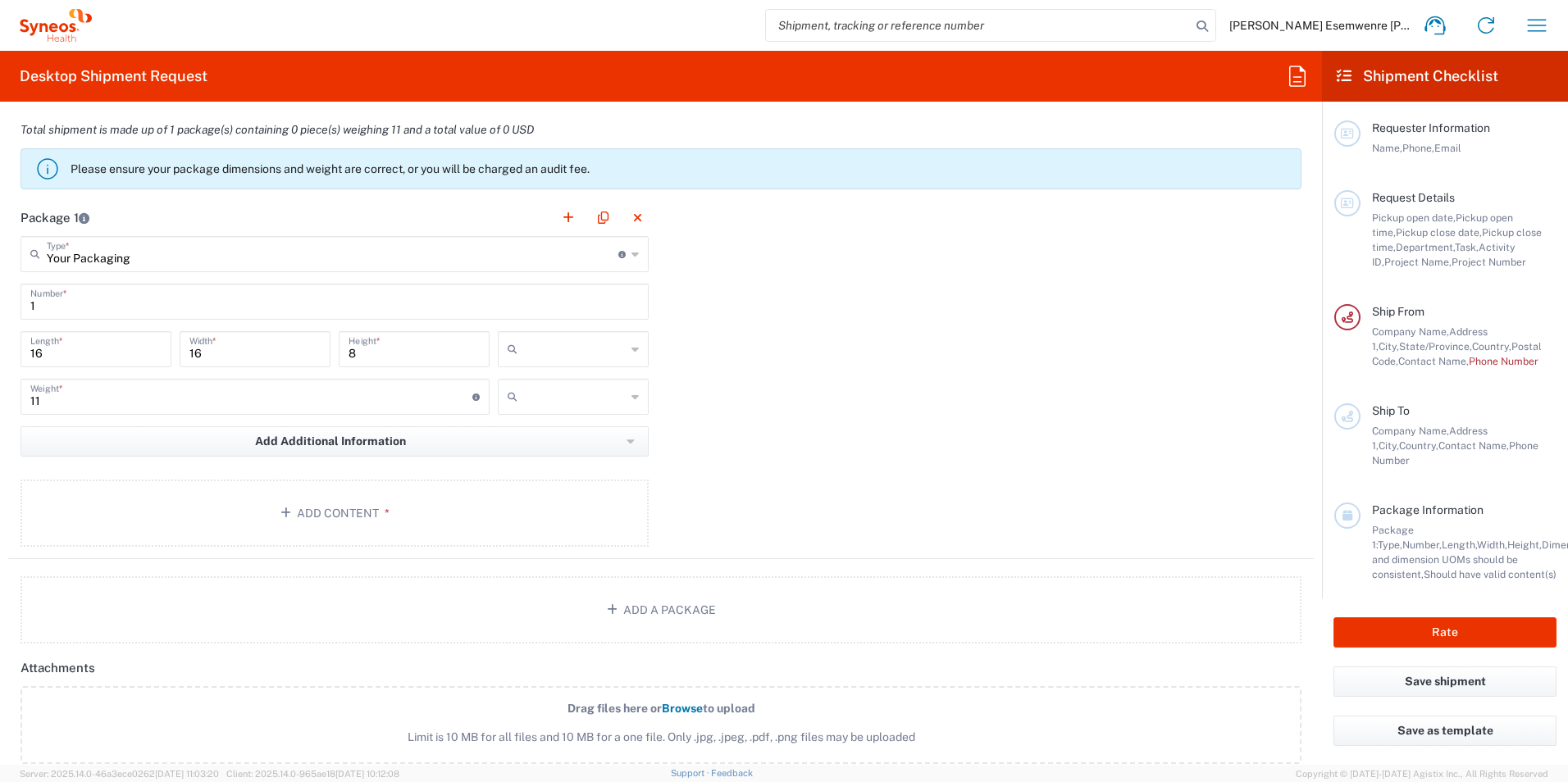 click on "Package 1  Your Packaging  Type  * Material used to package goods Envelope Large Box Medium Box Pallet(s) Oversized (Not Stackable) Pallet(s) Oversized (Stackable) Pallet(s) Standard (Not Stackable) Pallet(s) Standard (Stackable) Small Box Vendor Box - 10kg Vendor Box - 25kg Your Packaging 1  Number  * 16  Length  * 16  Width  * 8  Height  * cm ft in 11  Weight  * Total weight of package(s) in pounds or kilograms kgs lbs Add Additional Information  Package material   Package temperature   Temperature device  Add Content *" 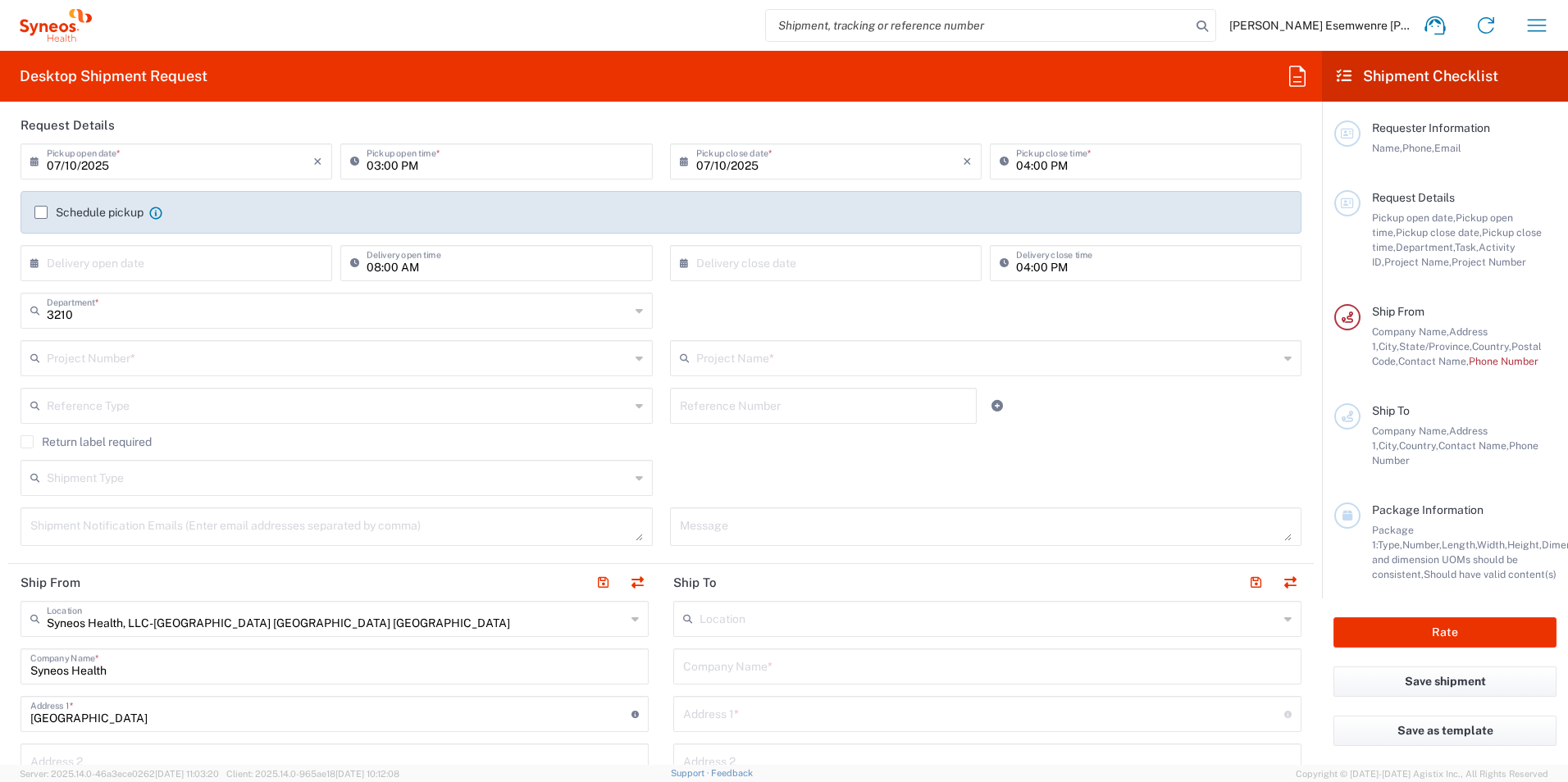 scroll, scrollTop: 0, scrollLeft: 0, axis: both 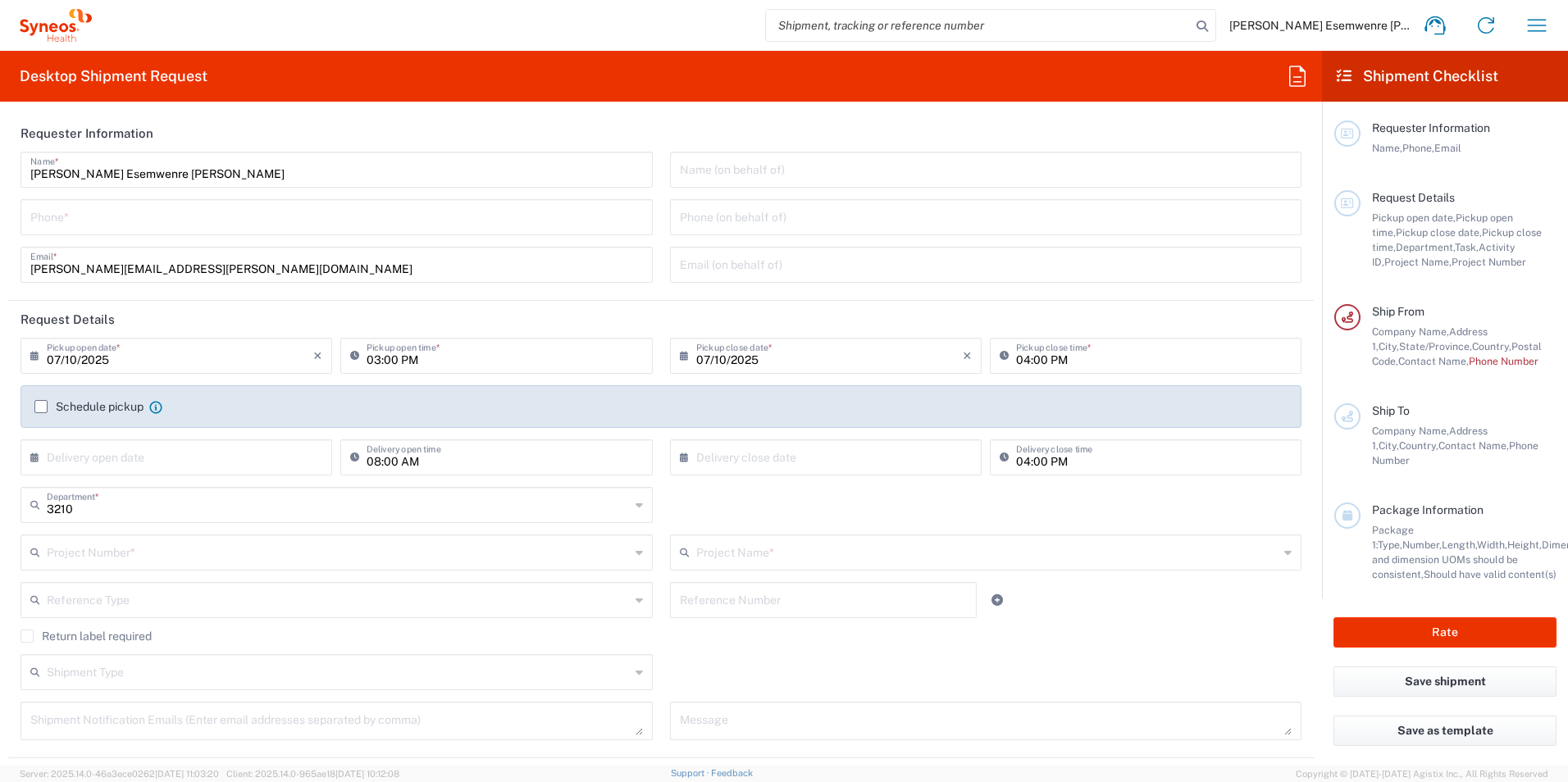 click at bounding box center (338, 551) 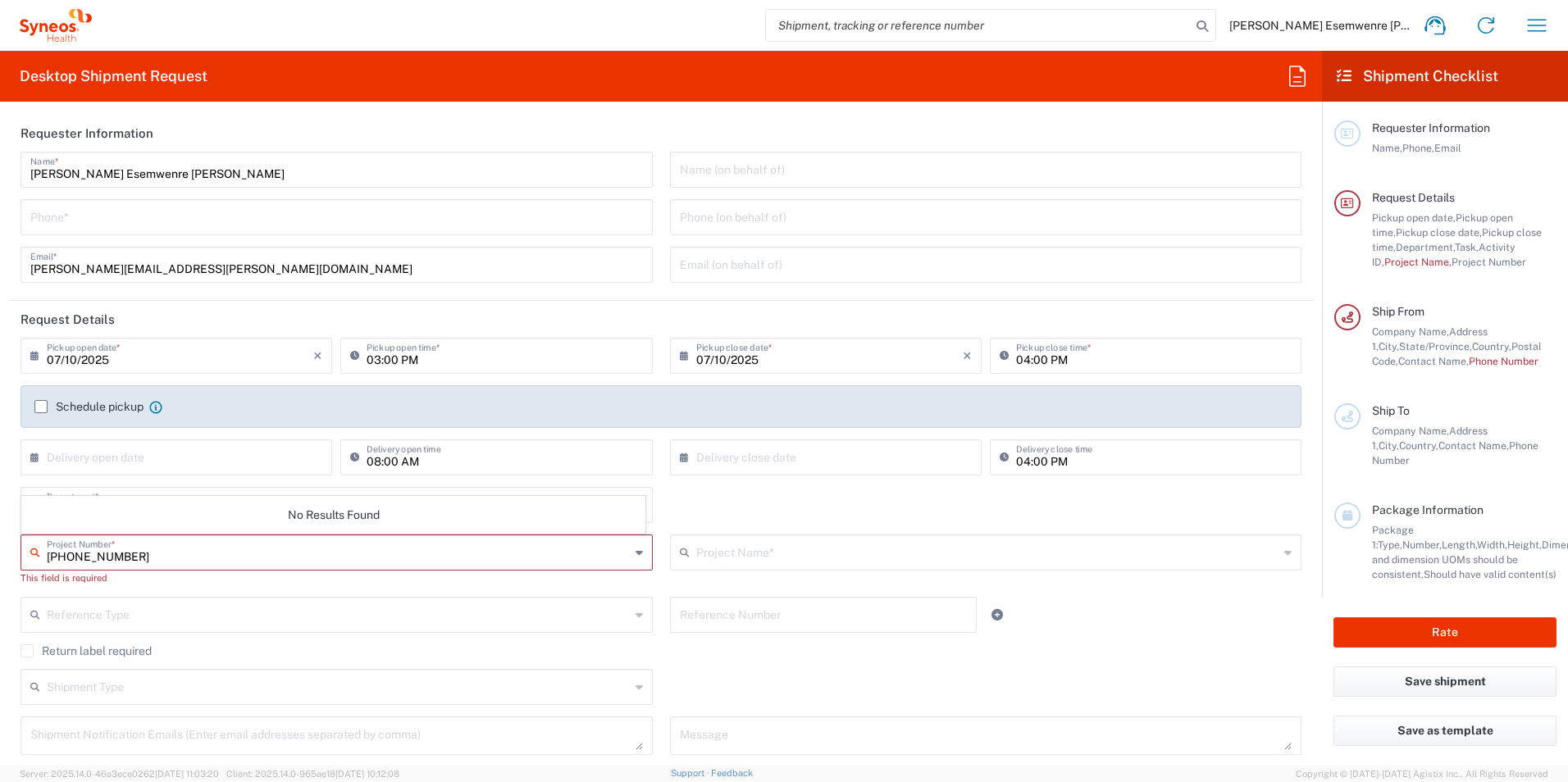 type on "[PHONE_NUMBER]" 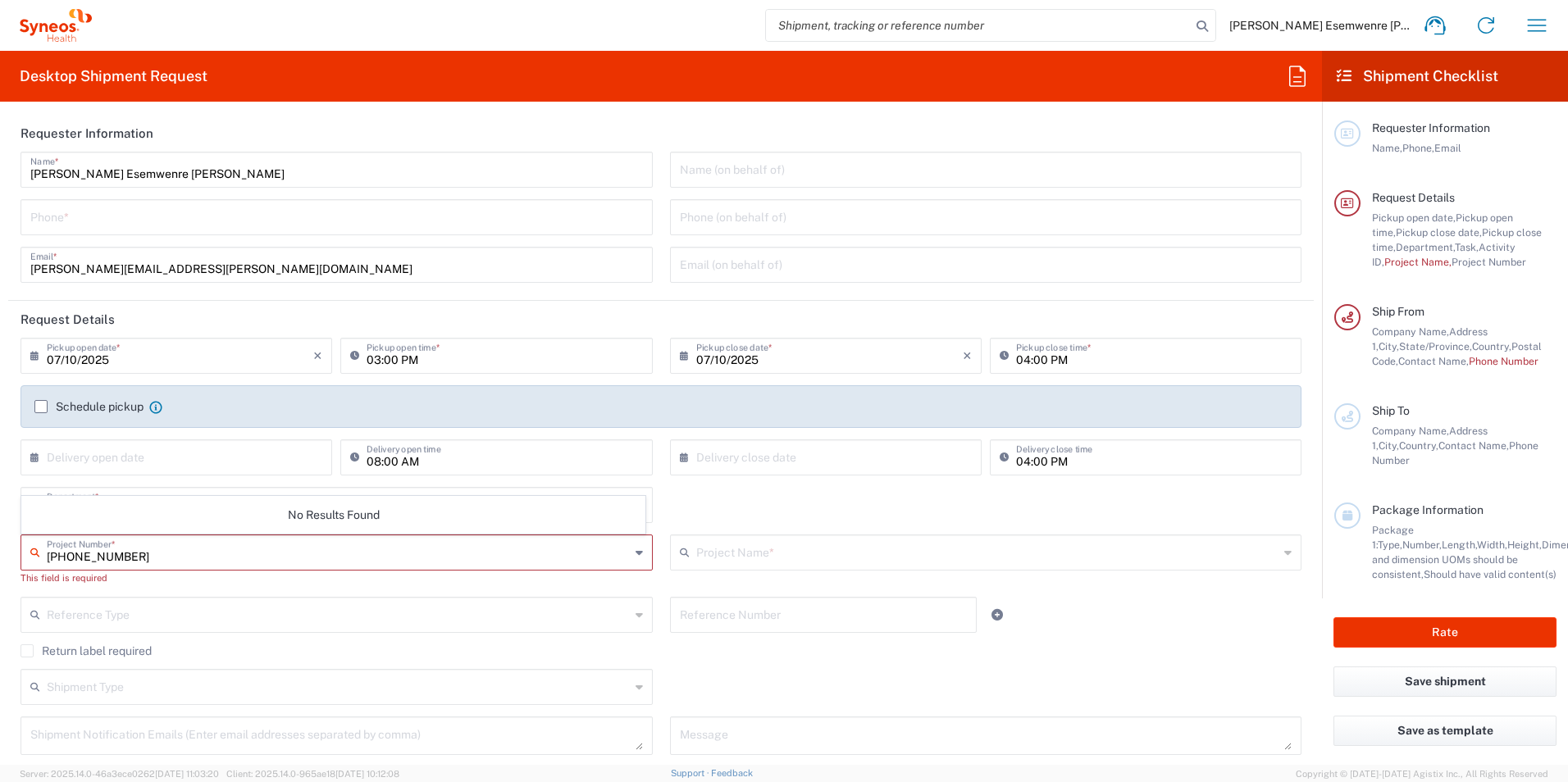 drag, startPoint x: 217, startPoint y: 554, endPoint x: -113, endPoint y: 544, distance: 330.15148 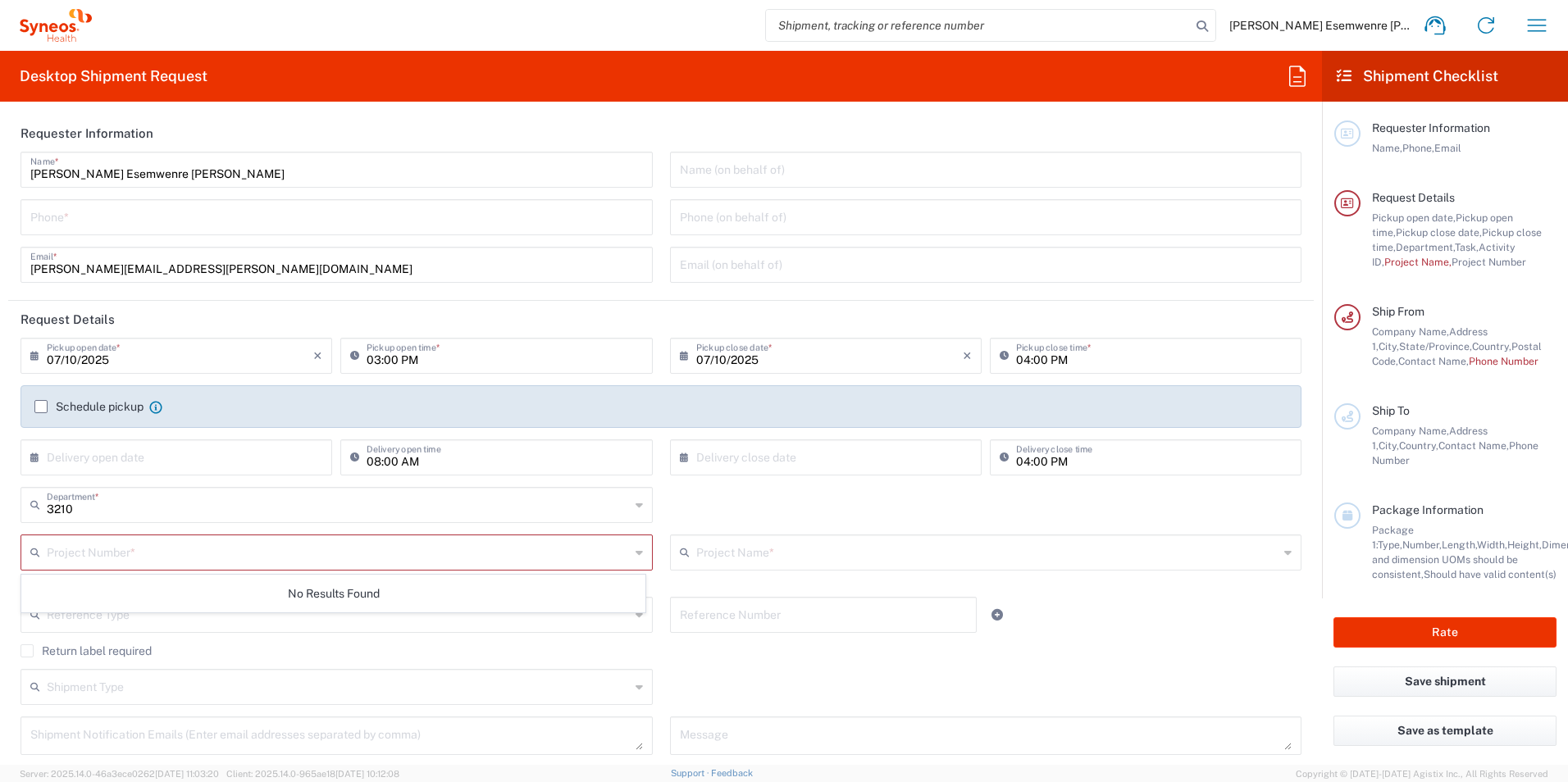 drag, startPoint x: 83, startPoint y: 554, endPoint x: 78, endPoint y: 561, distance: 8.602325 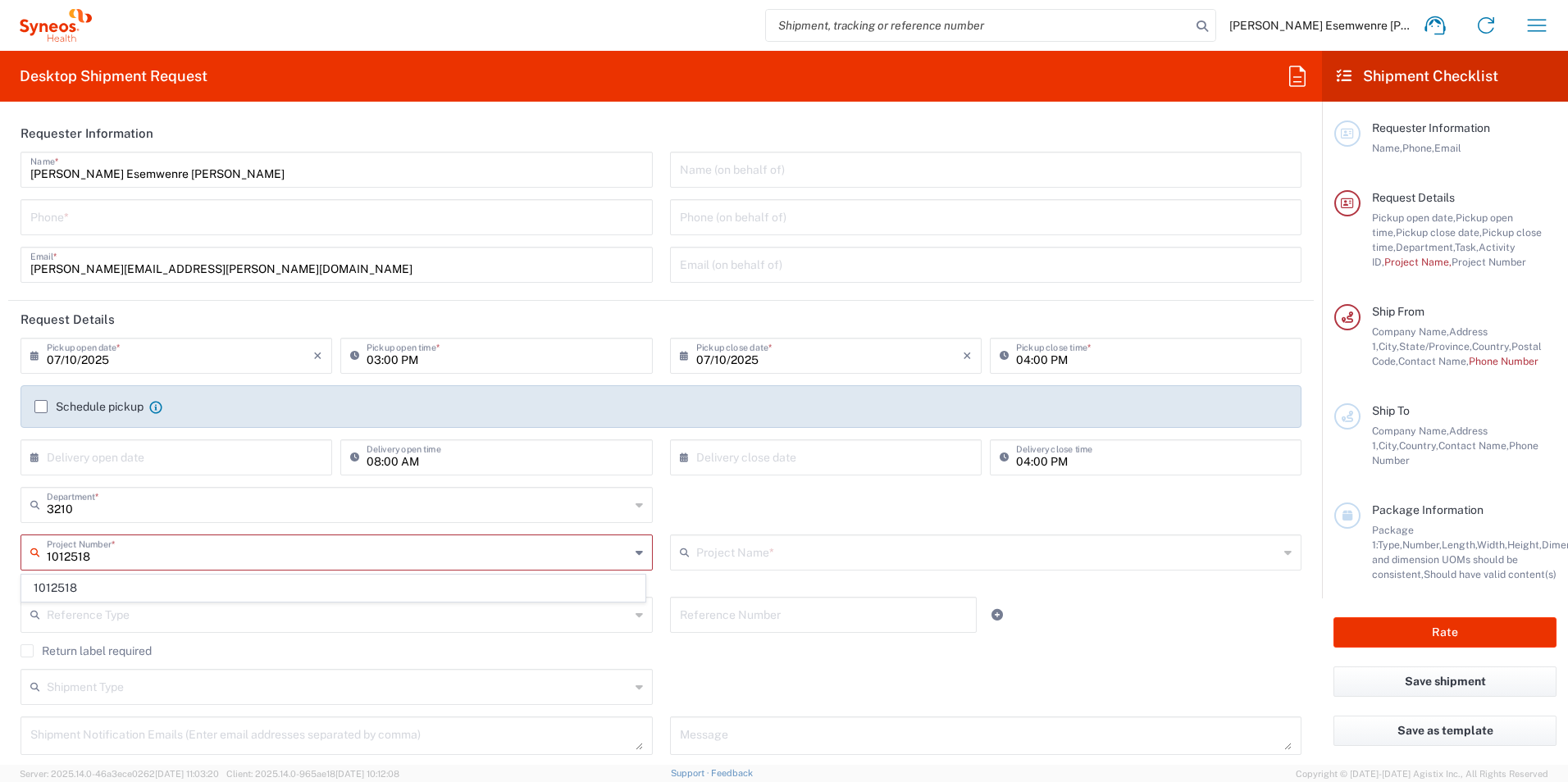 type on "1012518" 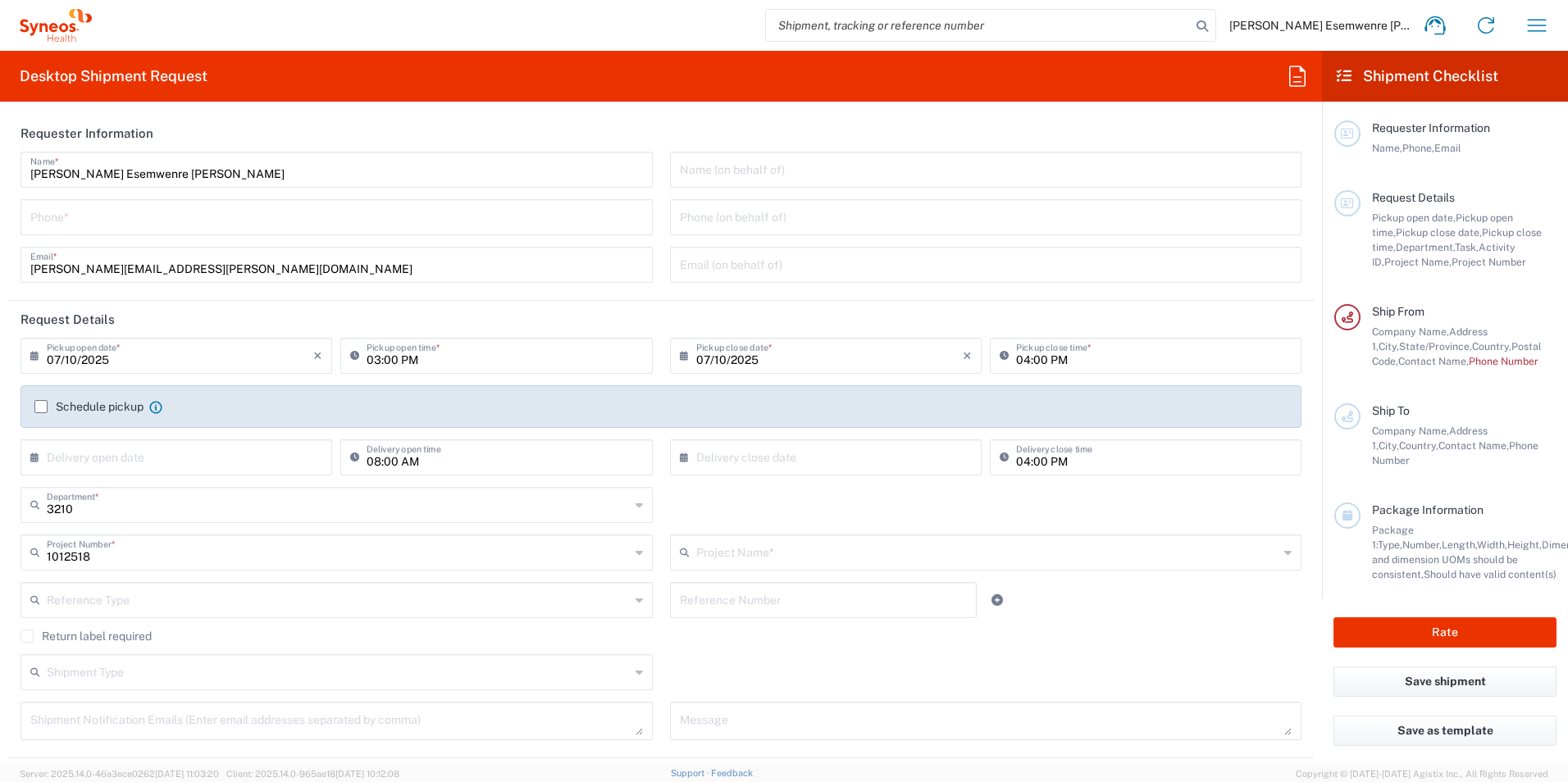 type on "Otsuka 1012518" 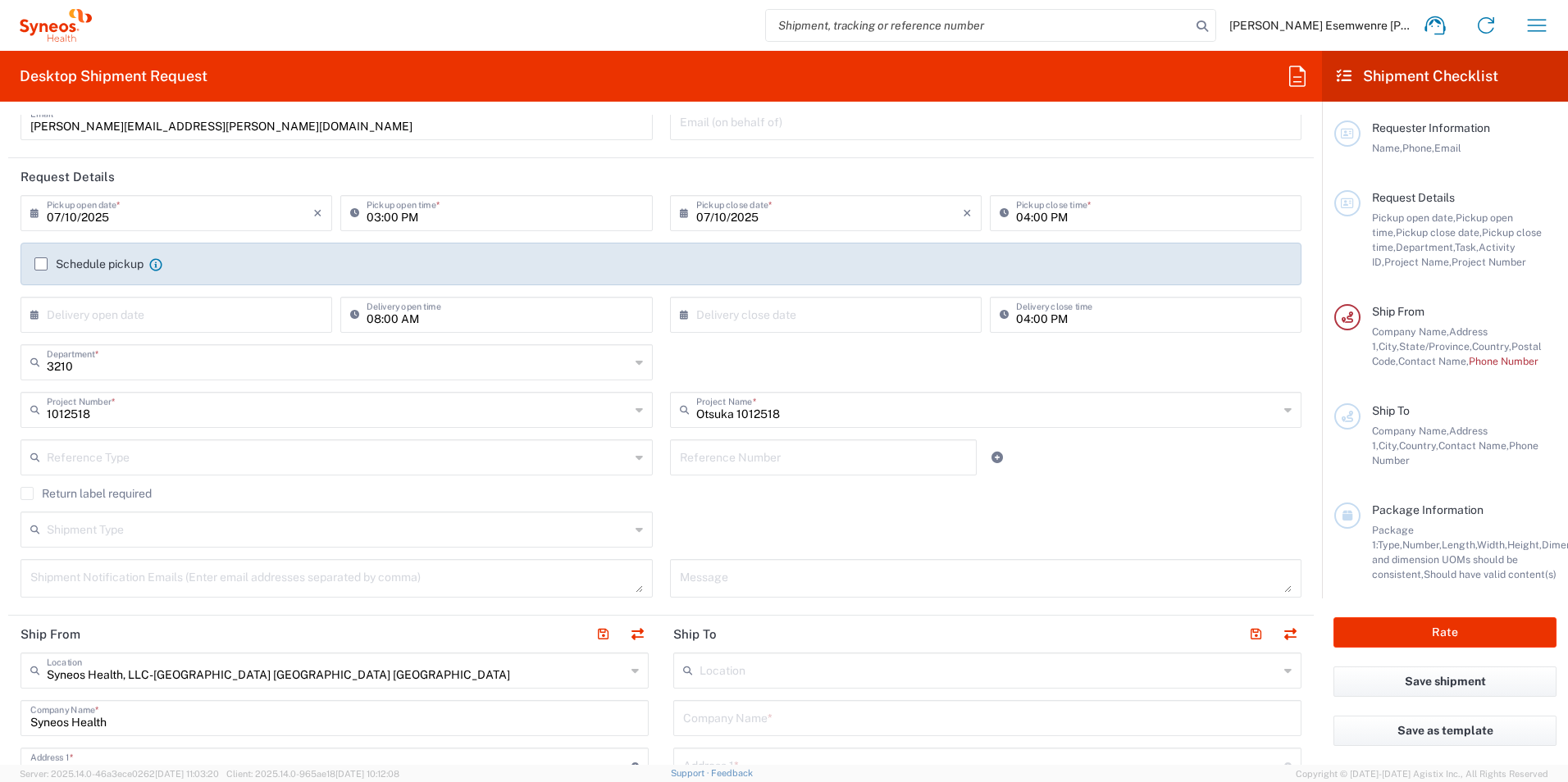 scroll, scrollTop: 164, scrollLeft: 0, axis: vertical 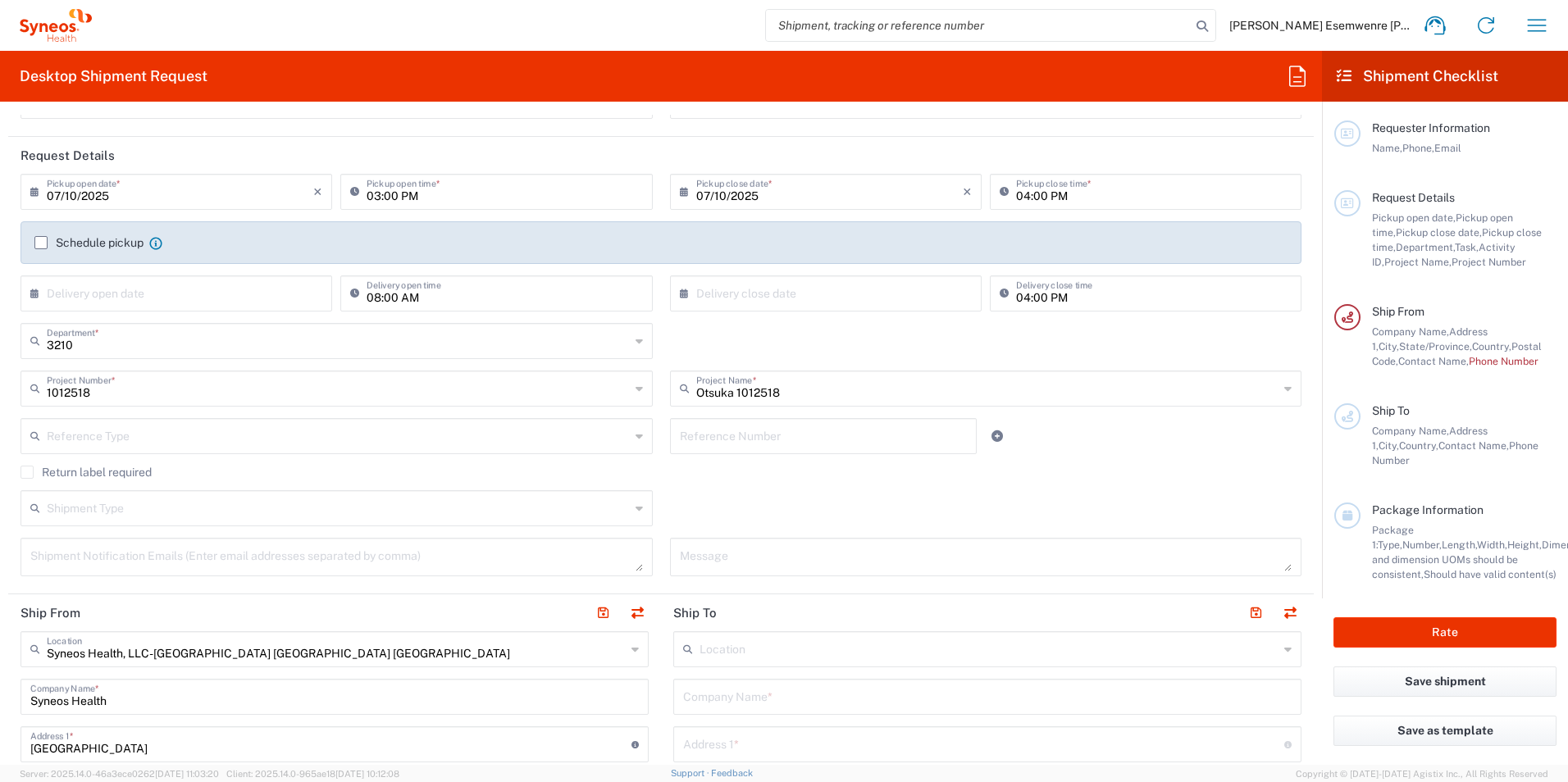 click at bounding box center [338, 434] 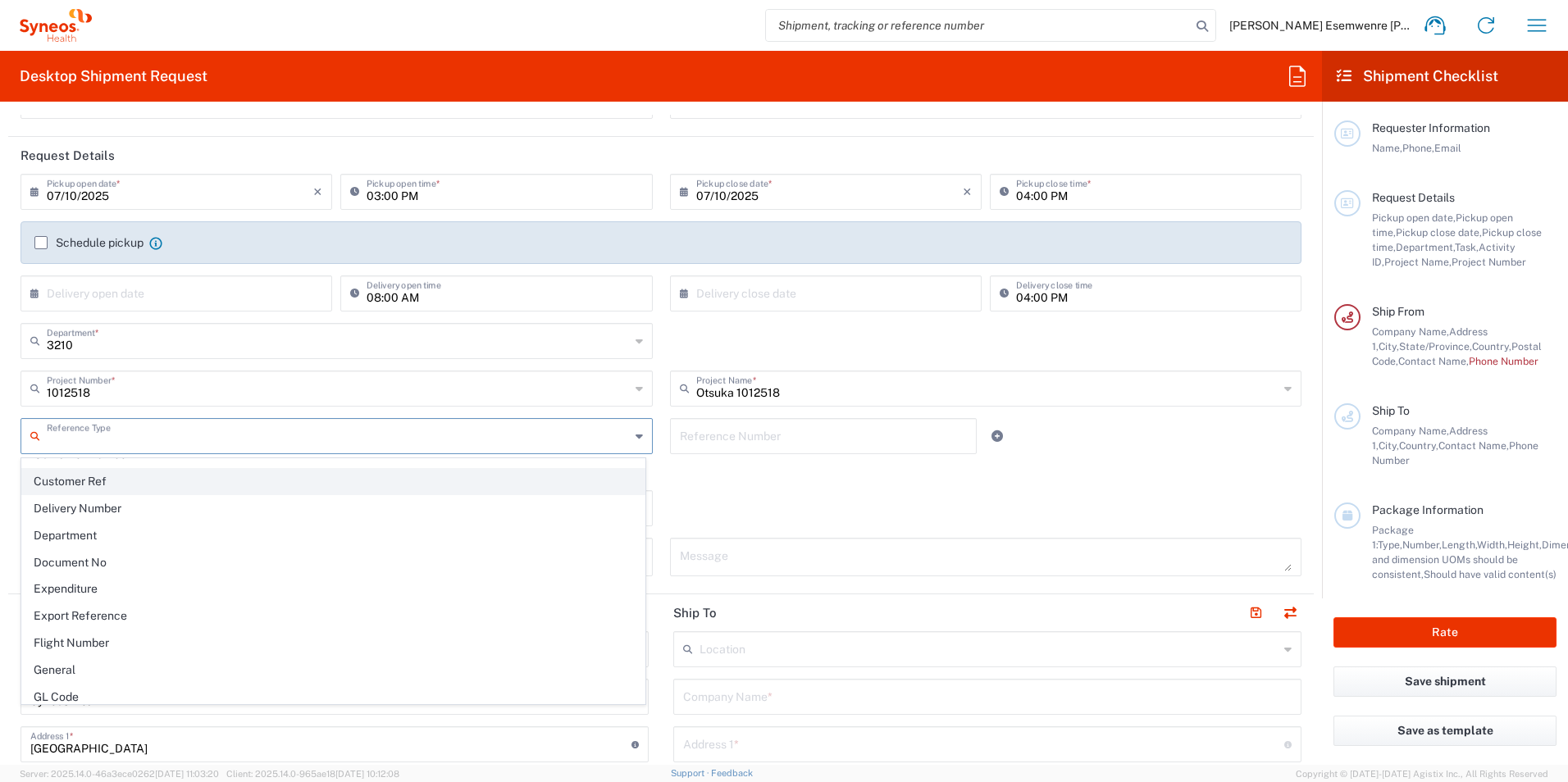 scroll, scrollTop: 410, scrollLeft: 0, axis: vertical 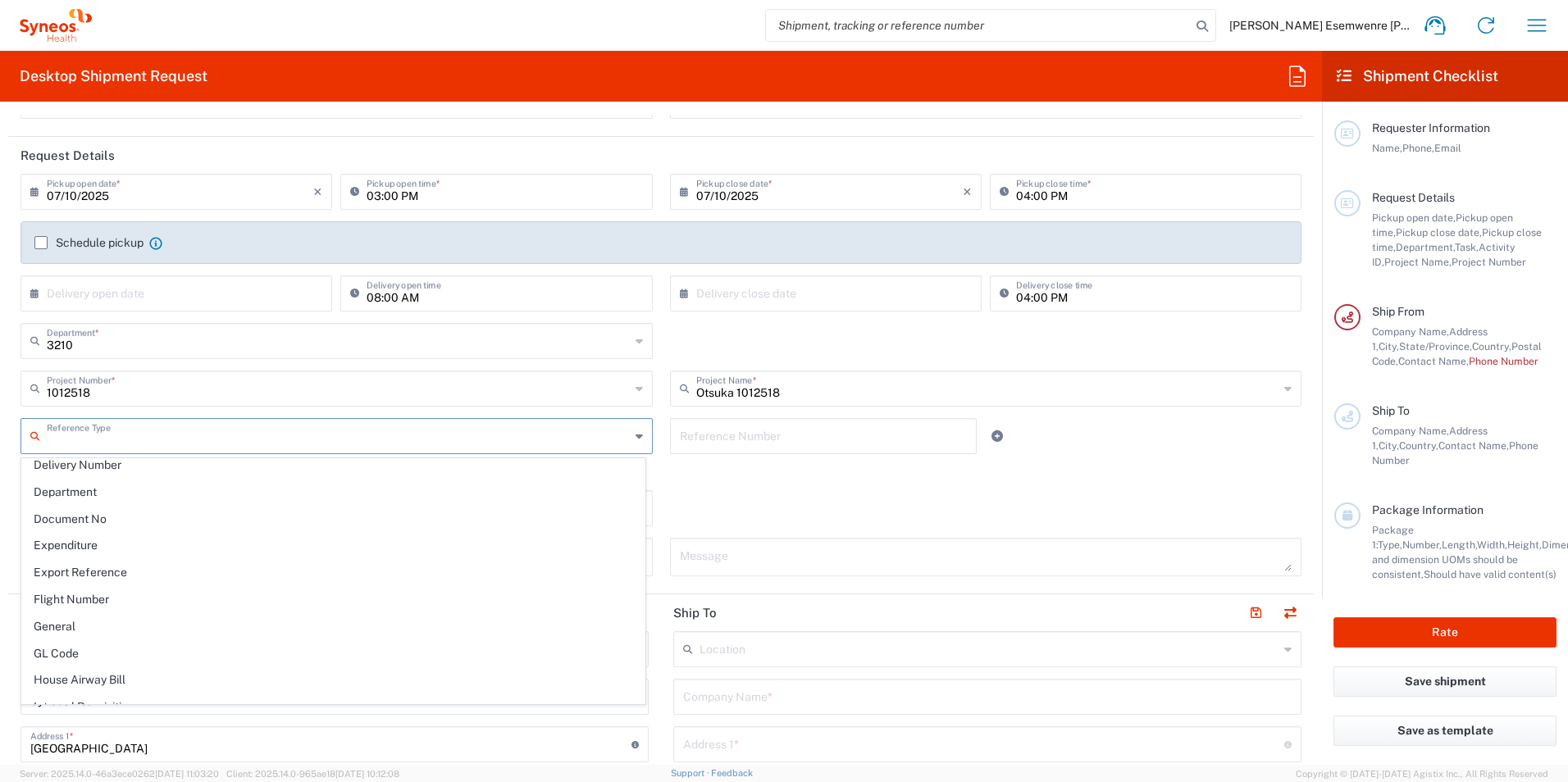 click on "Shipment Type  Batch Regular" 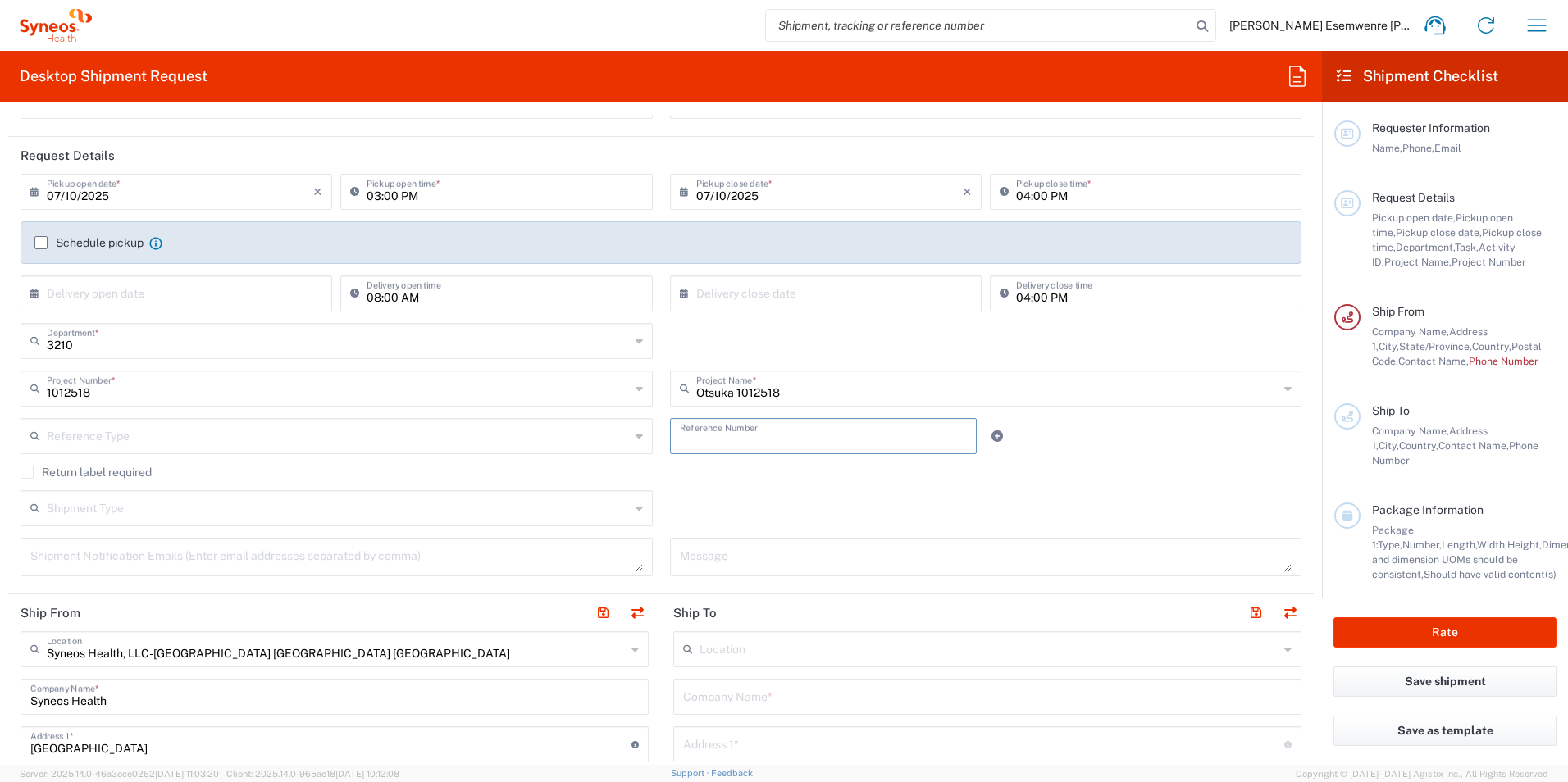 click at bounding box center (823, 434) 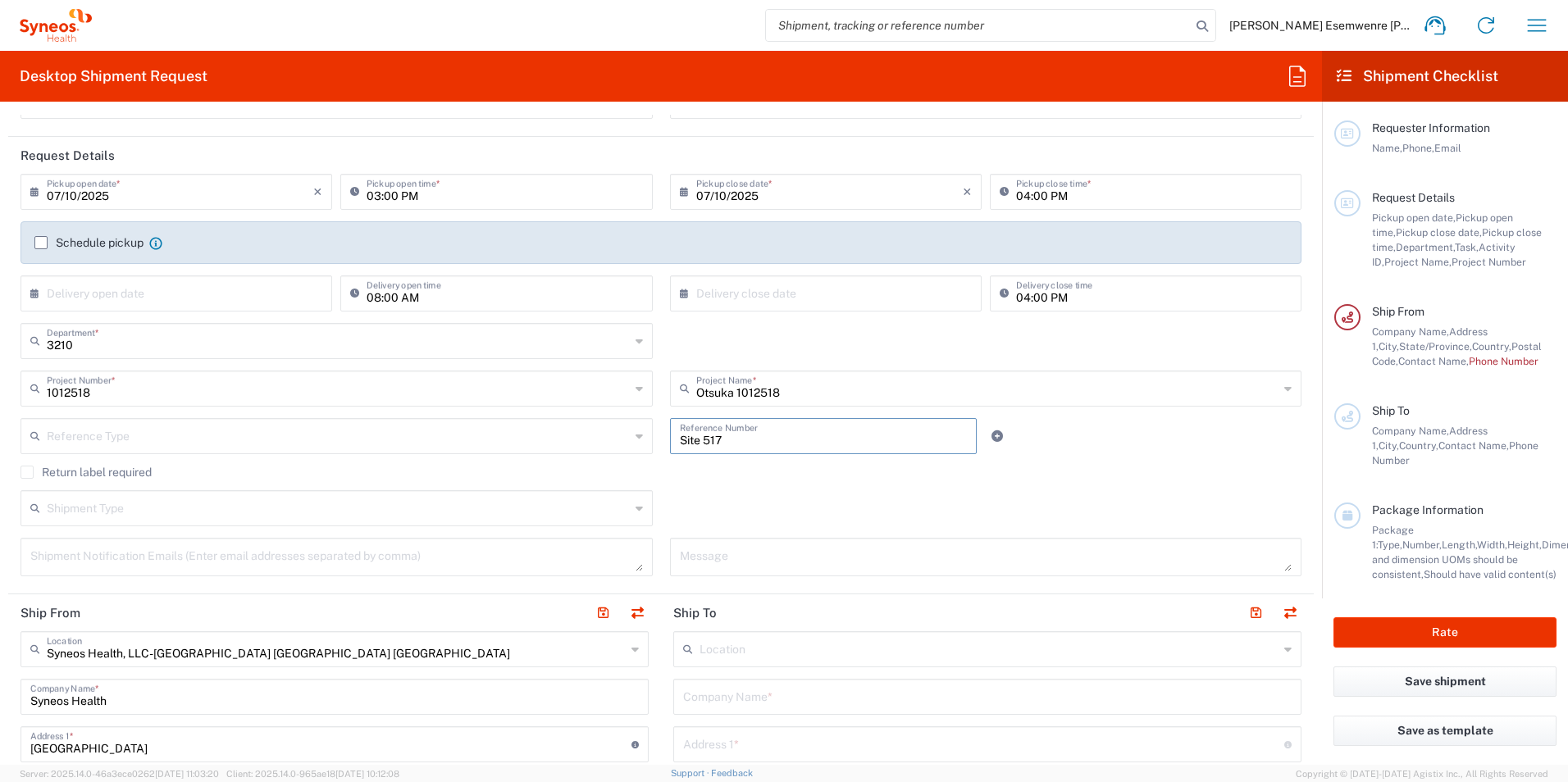 type on "Site 517" 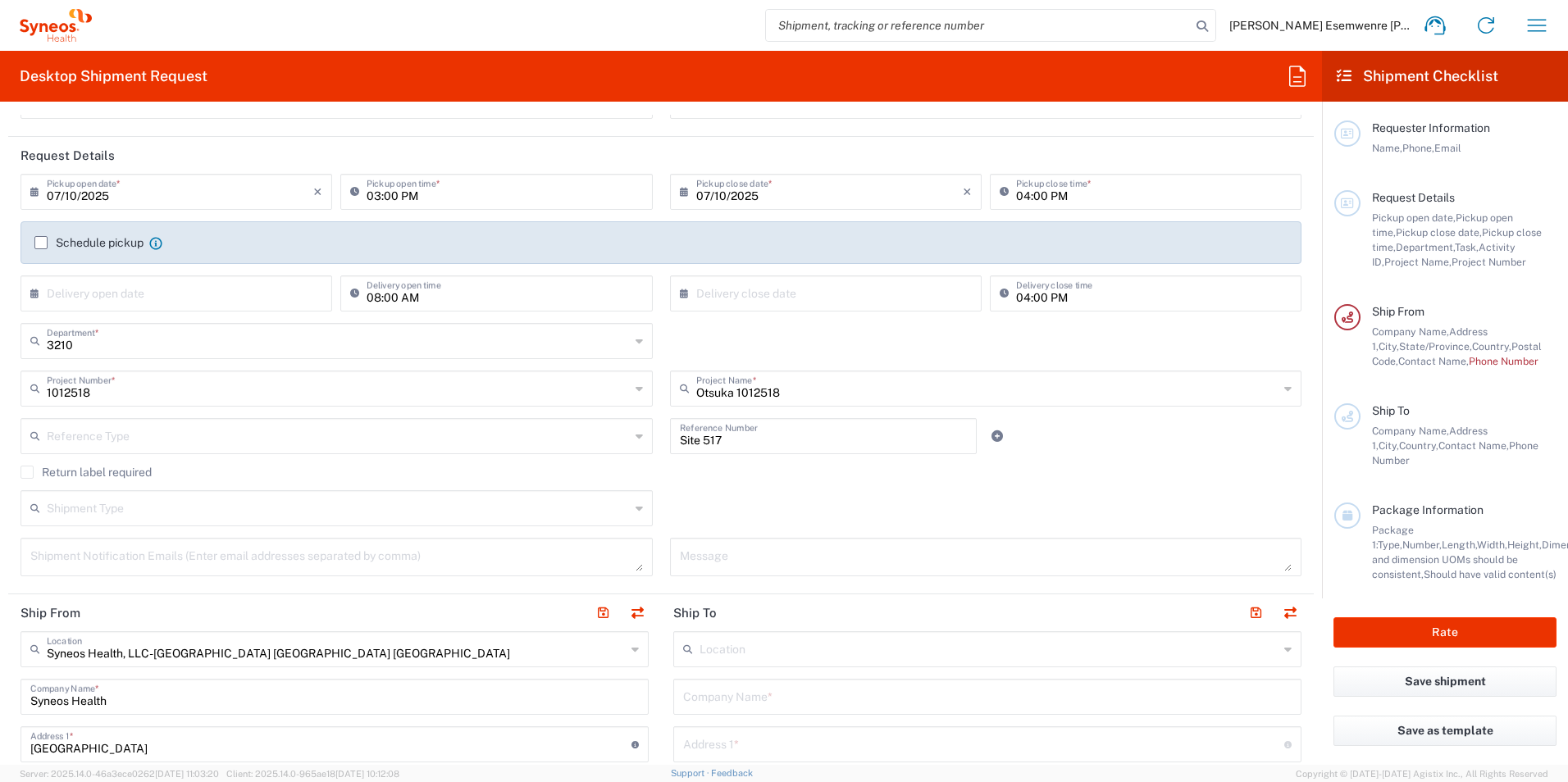 drag, startPoint x: 258, startPoint y: 471, endPoint x: 163, endPoint y: 522, distance: 107.82393 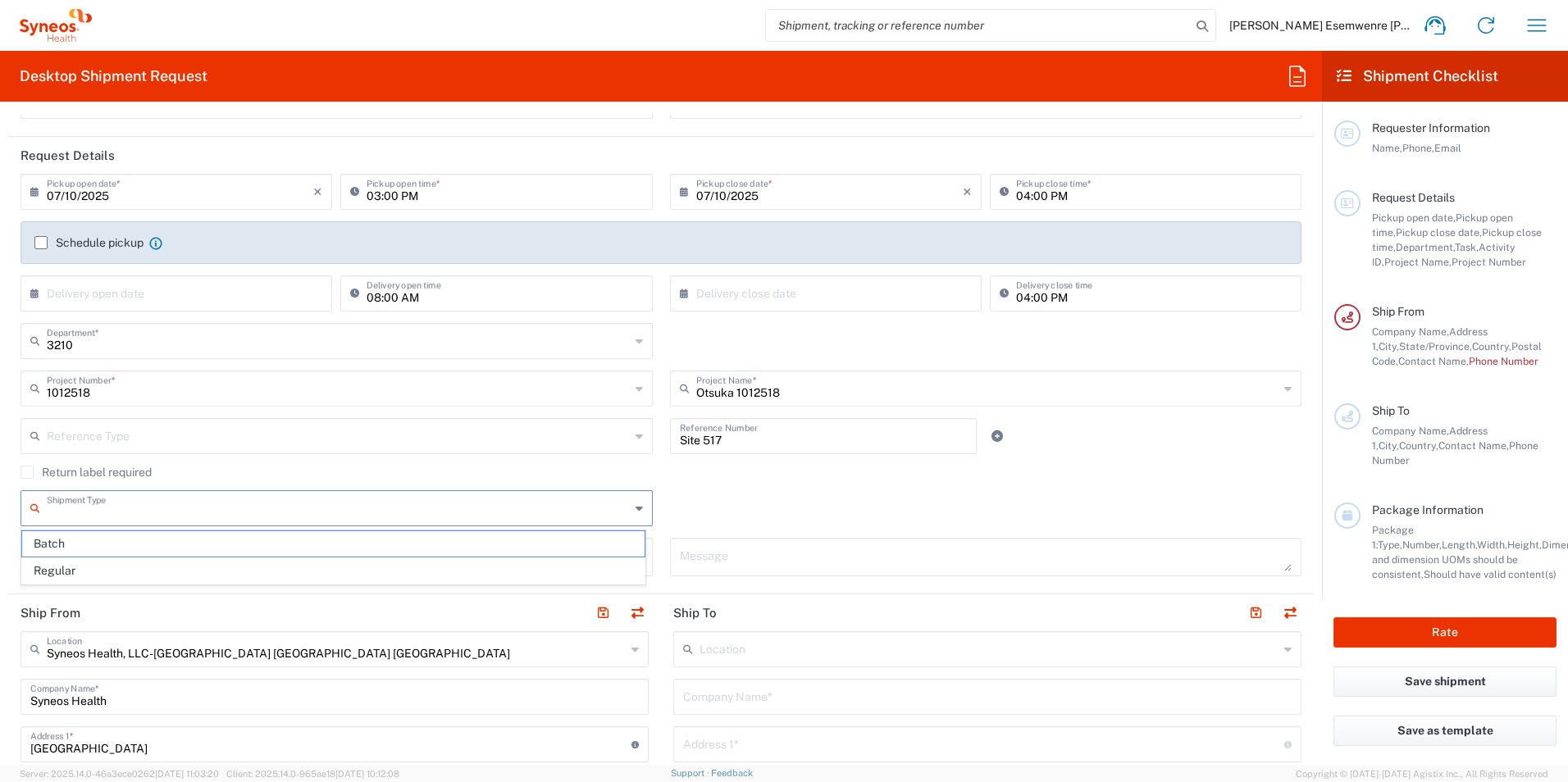 click at bounding box center [338, 507] 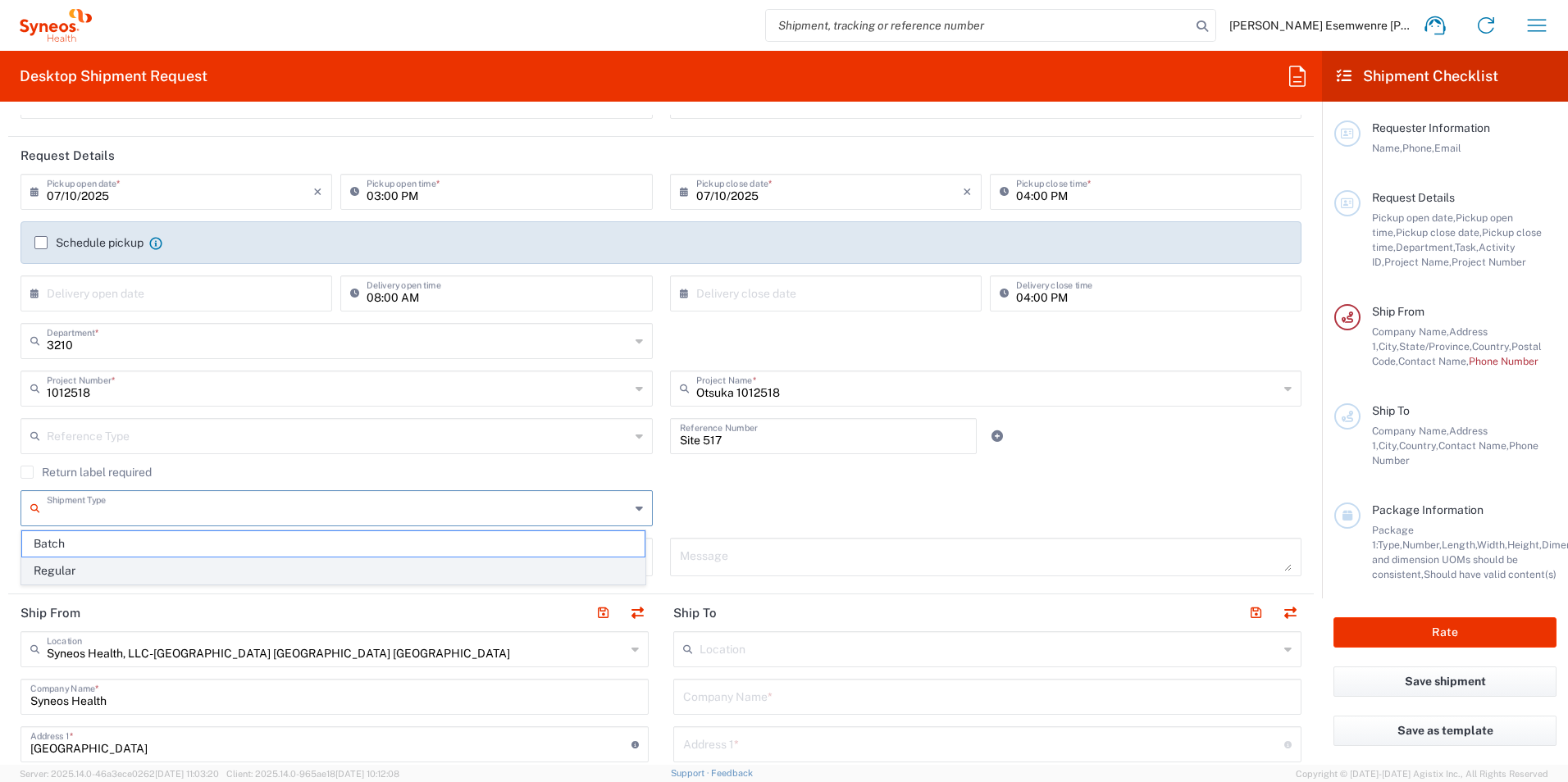 click on "Regular" 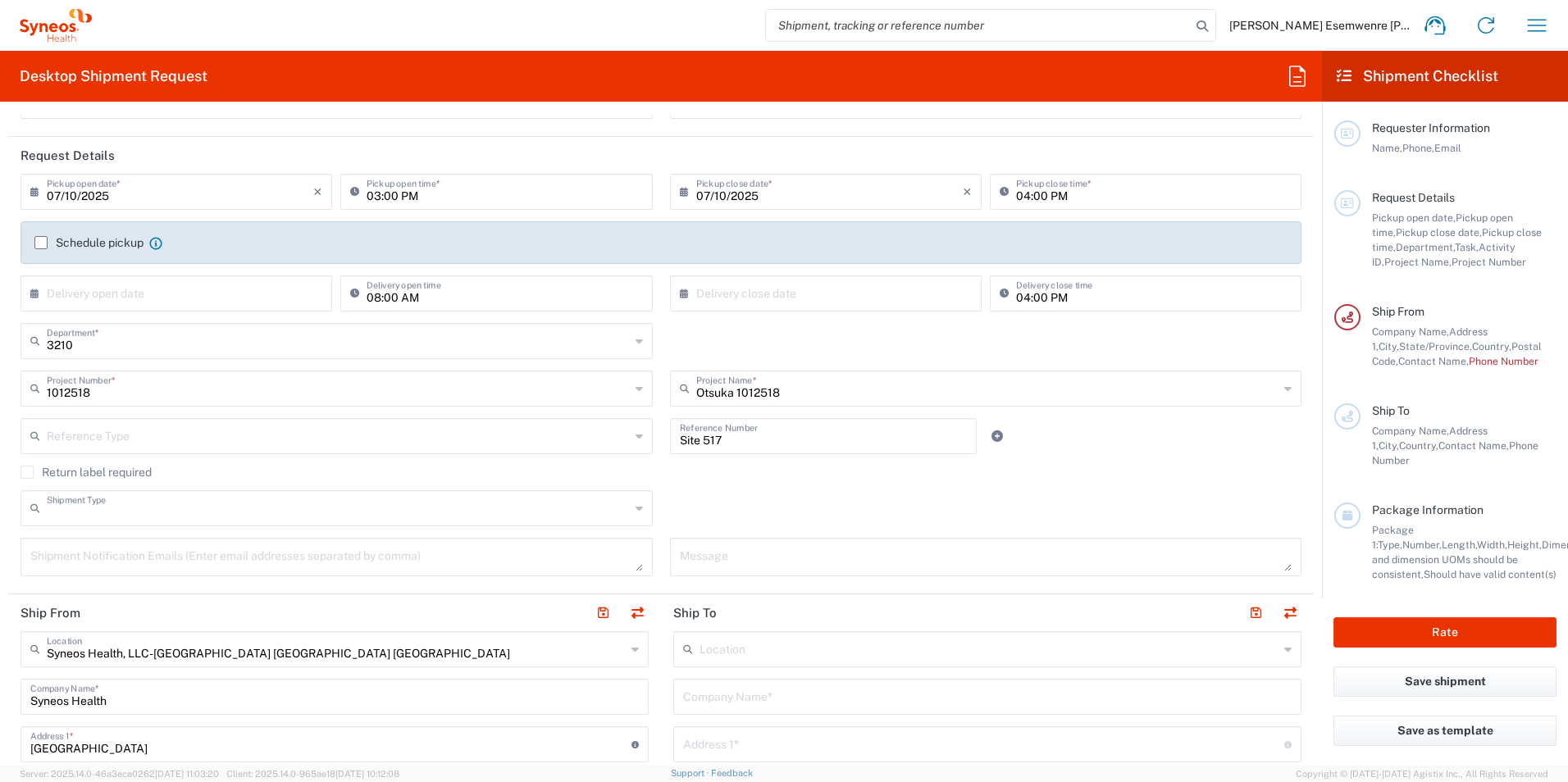 type on "Regular" 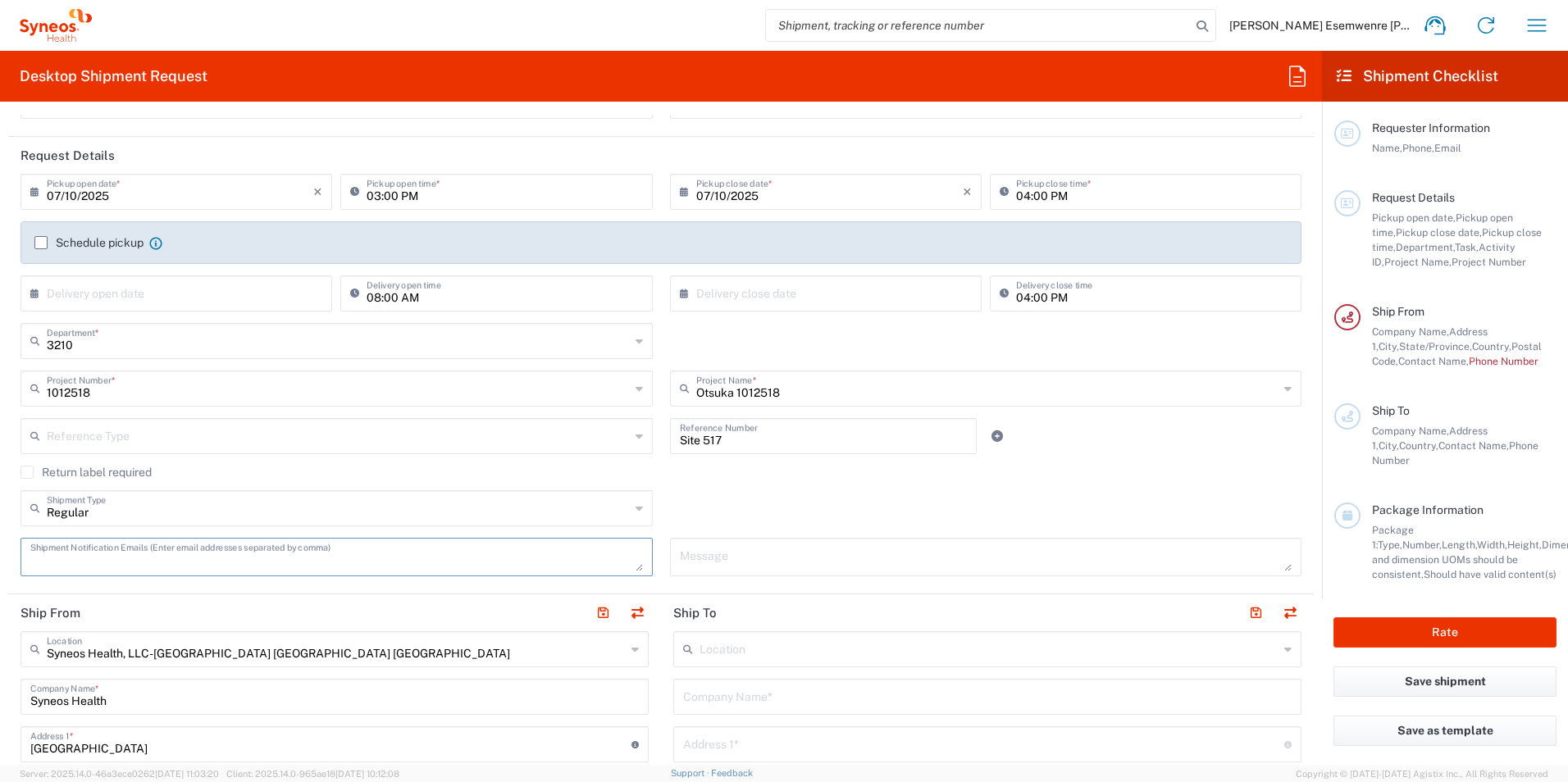 click at bounding box center (336, 557) 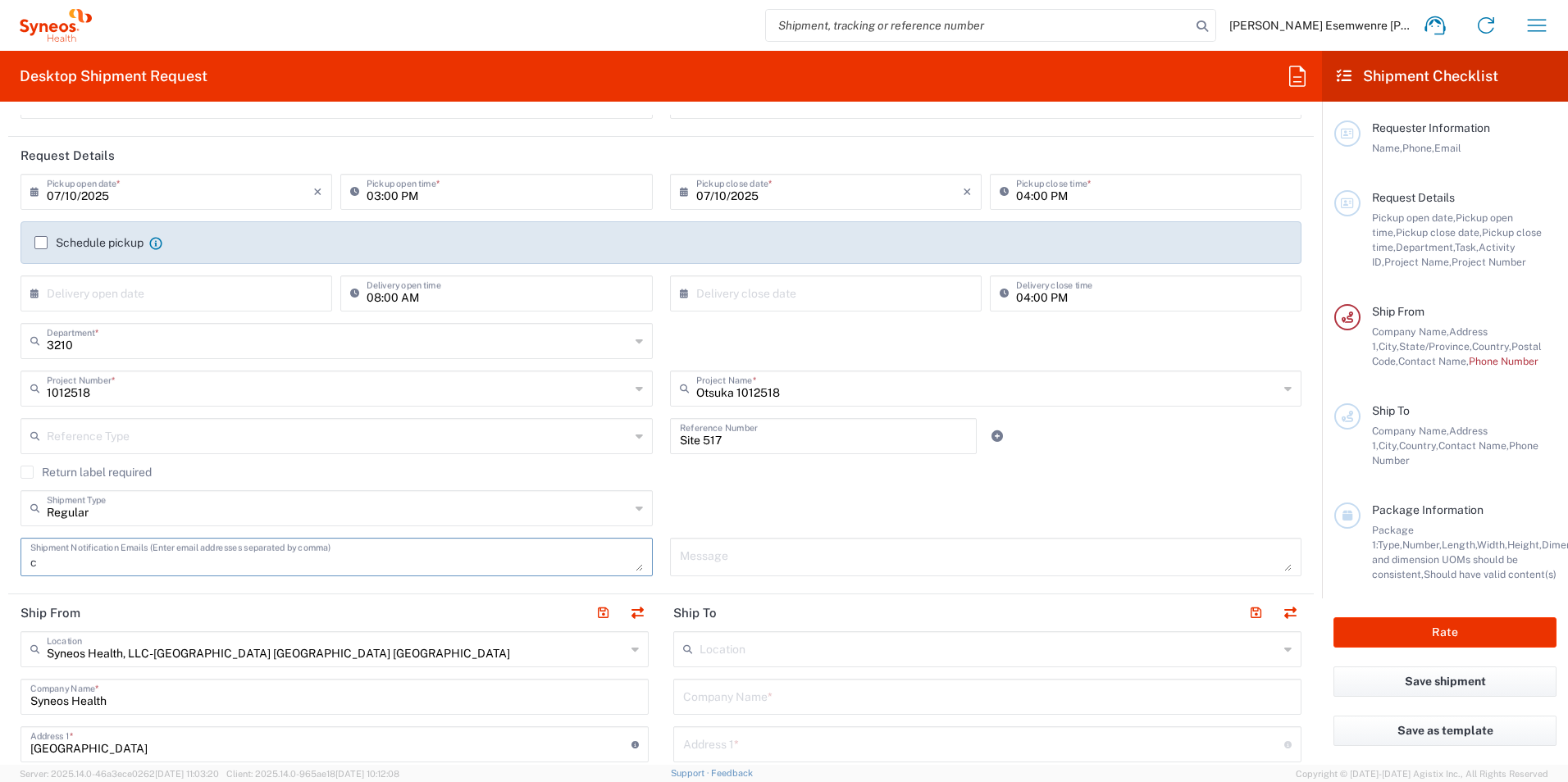 type on "c" 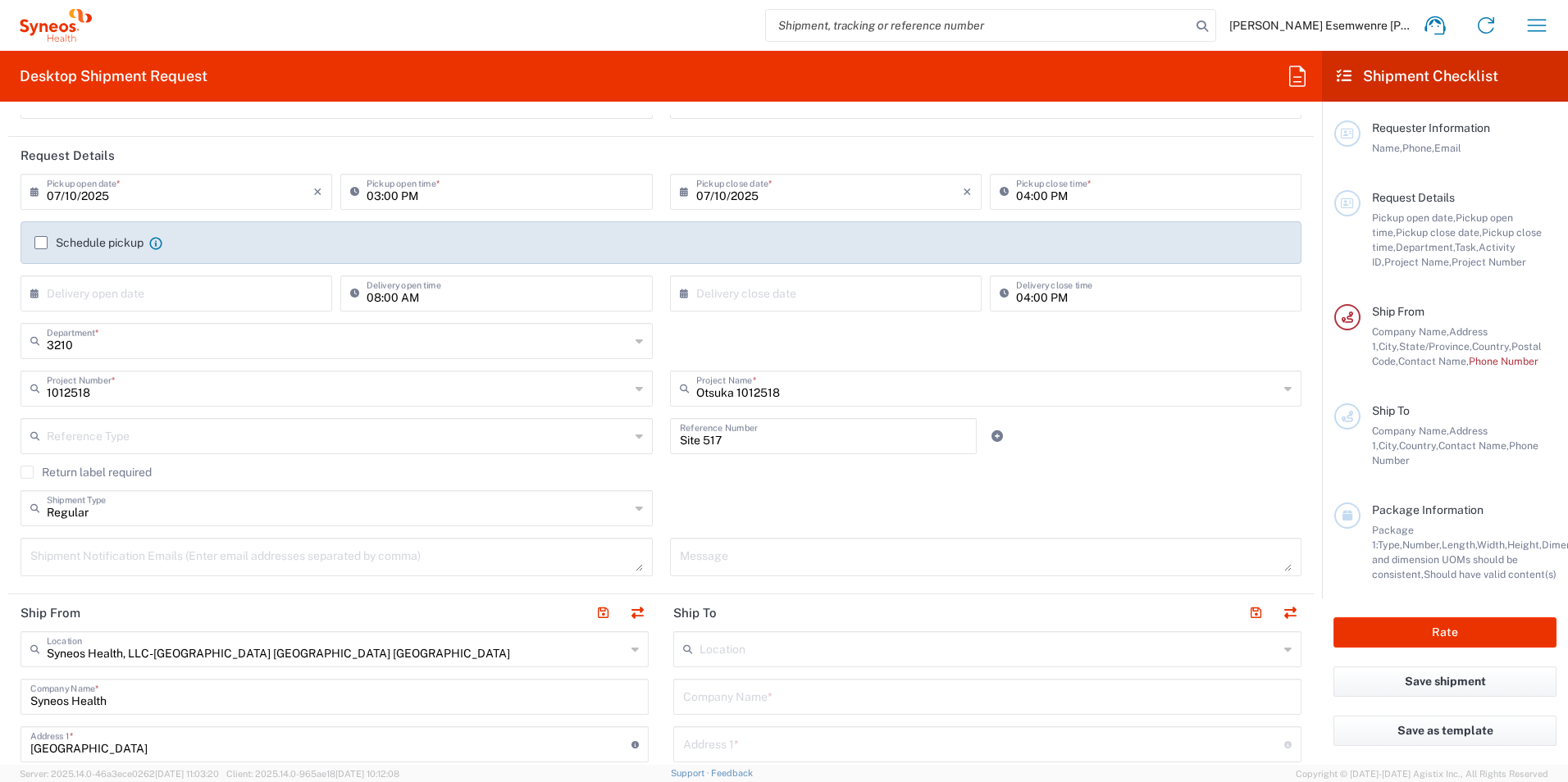 drag, startPoint x: 113, startPoint y: 554, endPoint x: 975, endPoint y: 190, distance: 935.7029 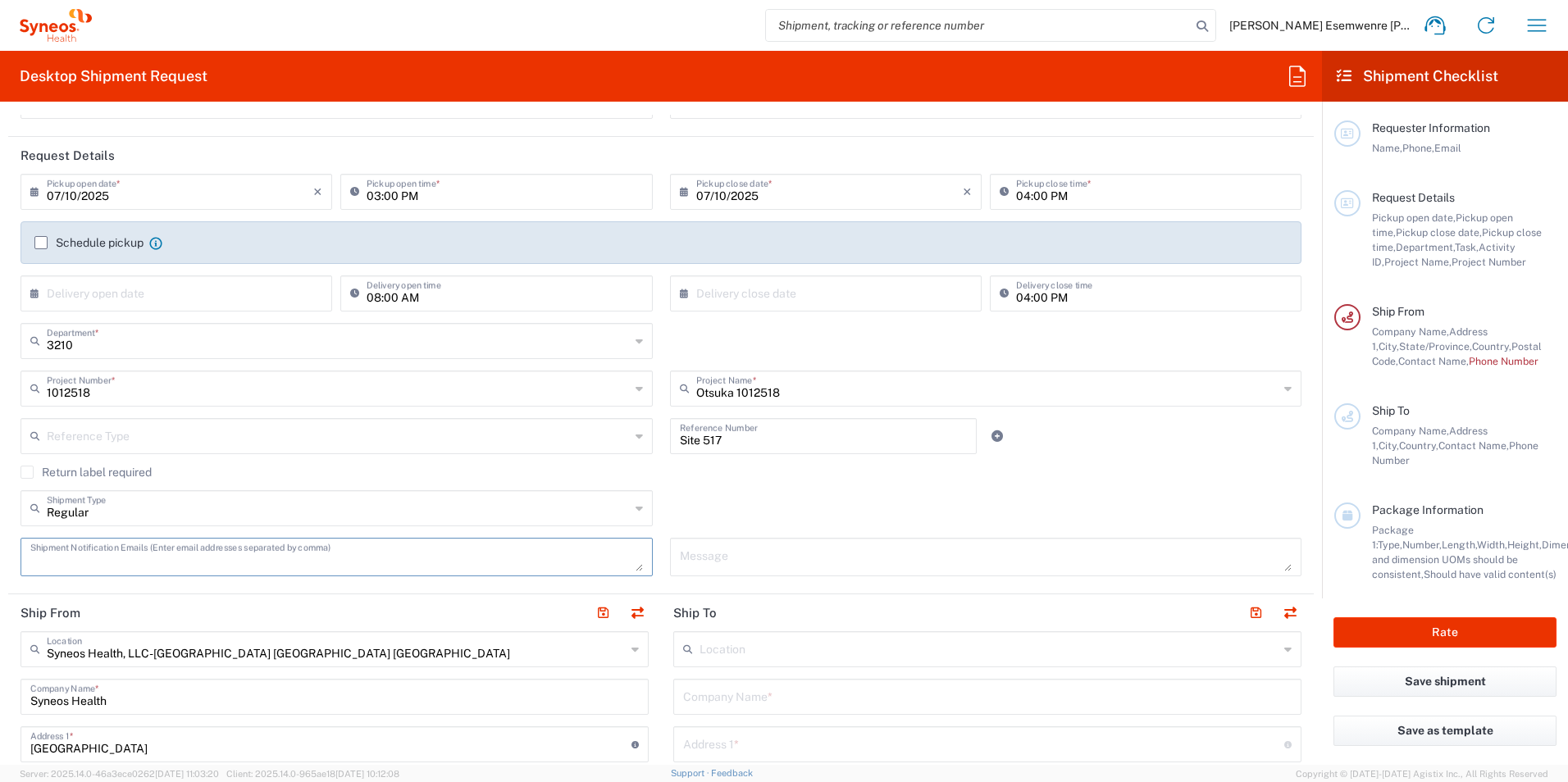 paste on "[PERSON_NAME][EMAIL_ADDRESS][DOMAIN_NAME]" 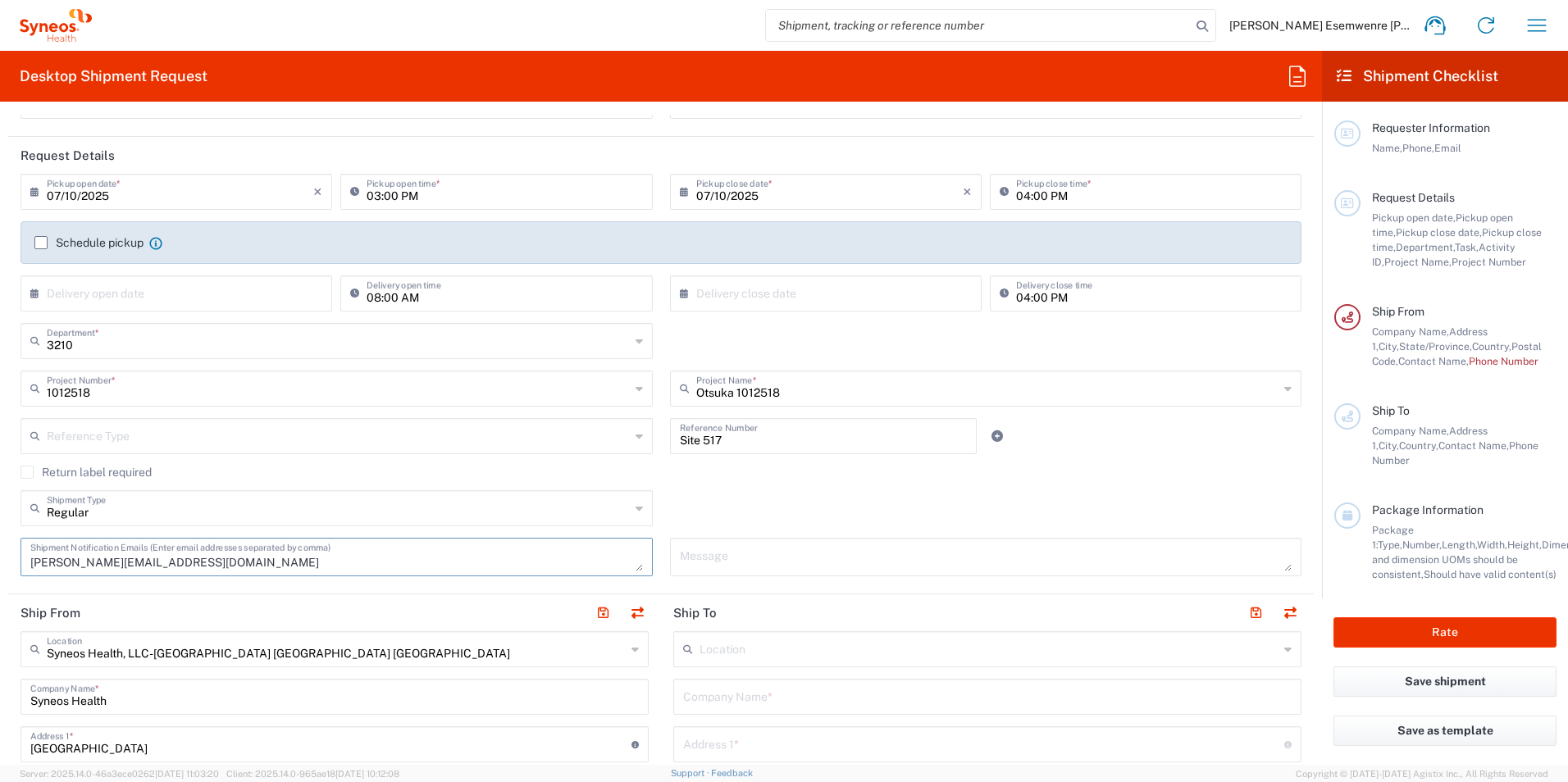 paste on "[PERSON_NAME][EMAIL_ADDRESS][DOMAIN_NAME]" 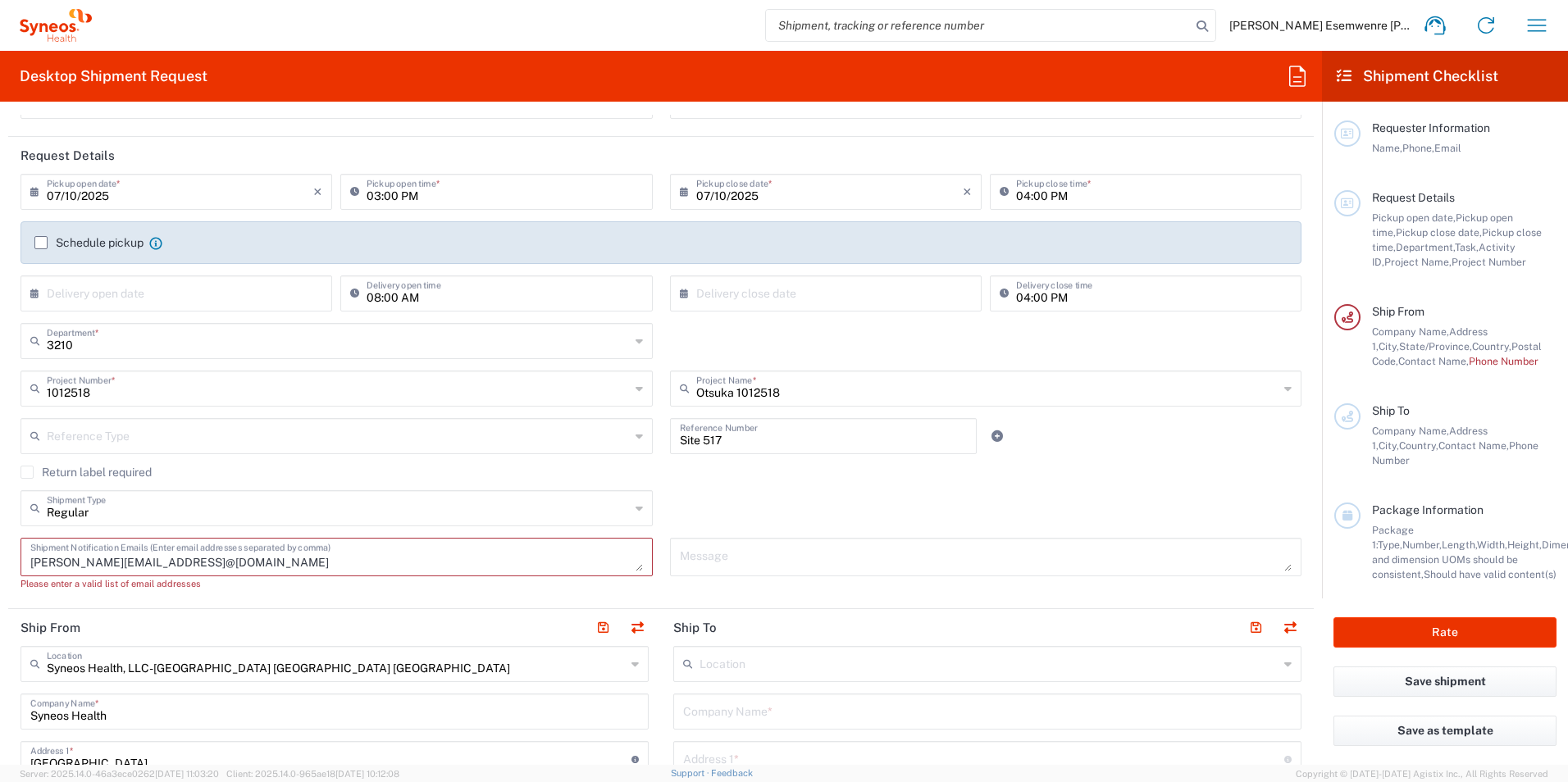 drag, startPoint x: 171, startPoint y: 563, endPoint x: 21, endPoint y: 561, distance: 150.01333 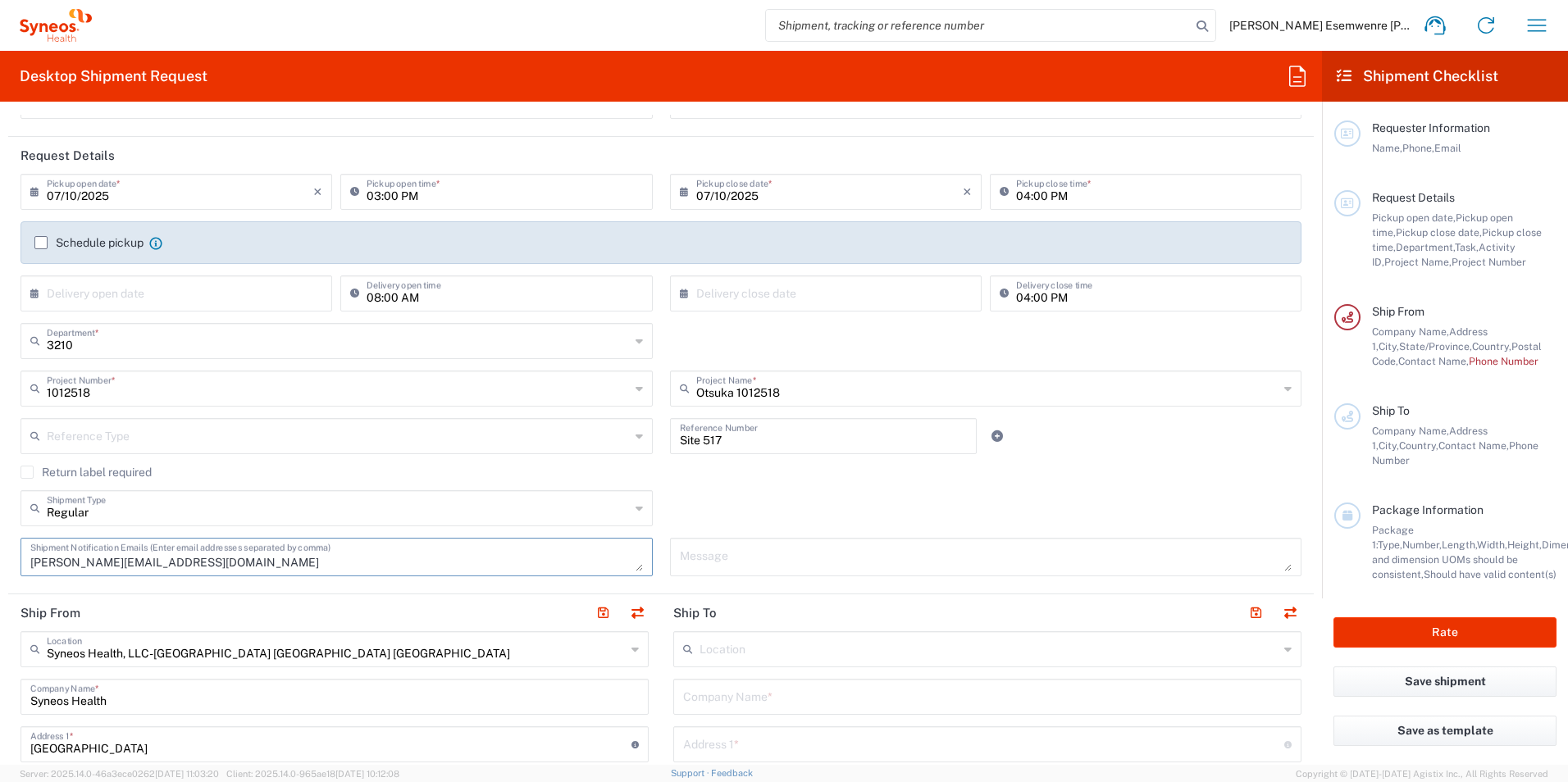 click on "[PERSON_NAME][EMAIL_ADDRESS][DOMAIN_NAME]" at bounding box center [336, 557] 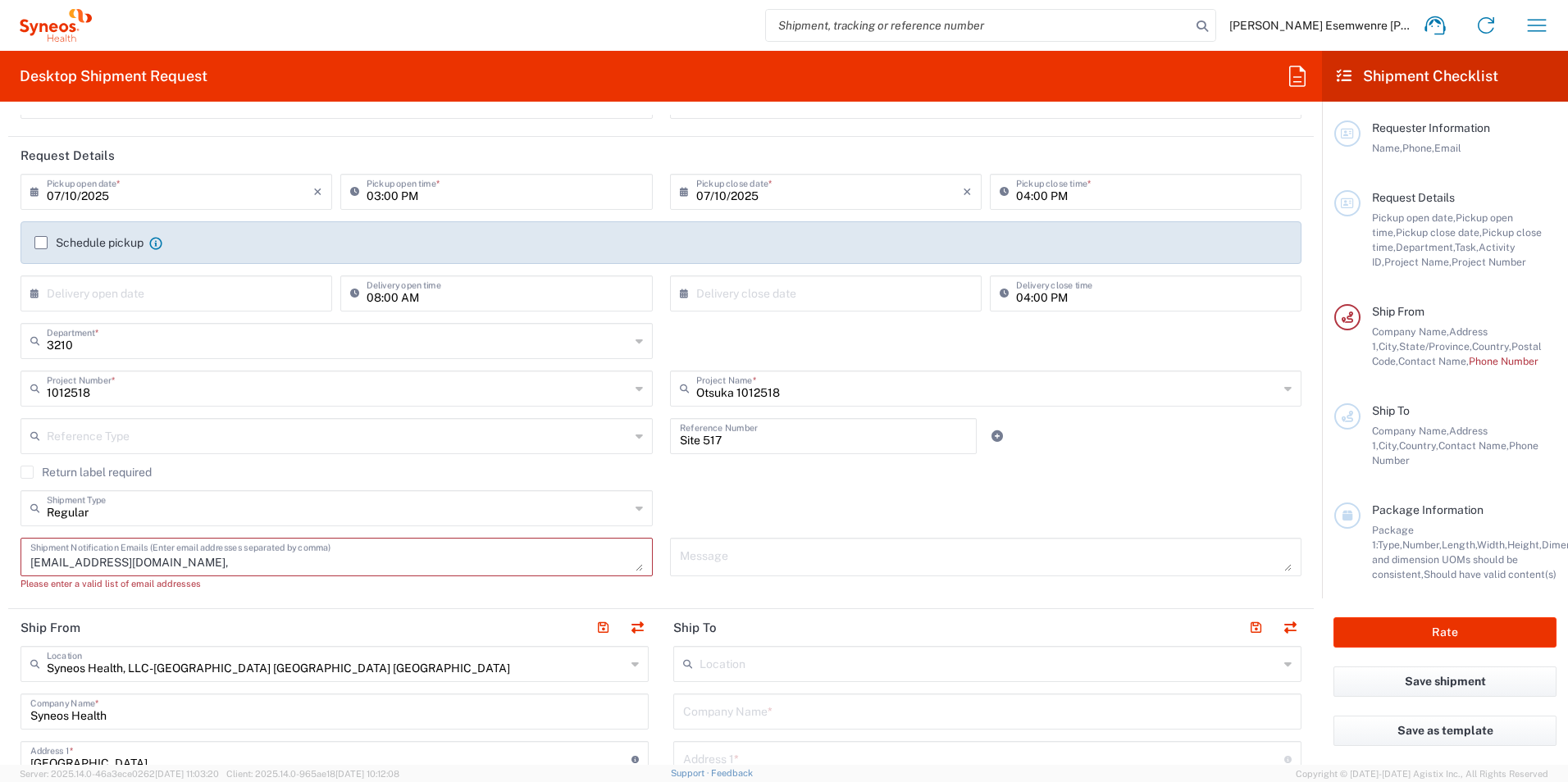 click on "[EMAIL_ADDRESS][DOMAIN_NAME]," at bounding box center [336, 557] 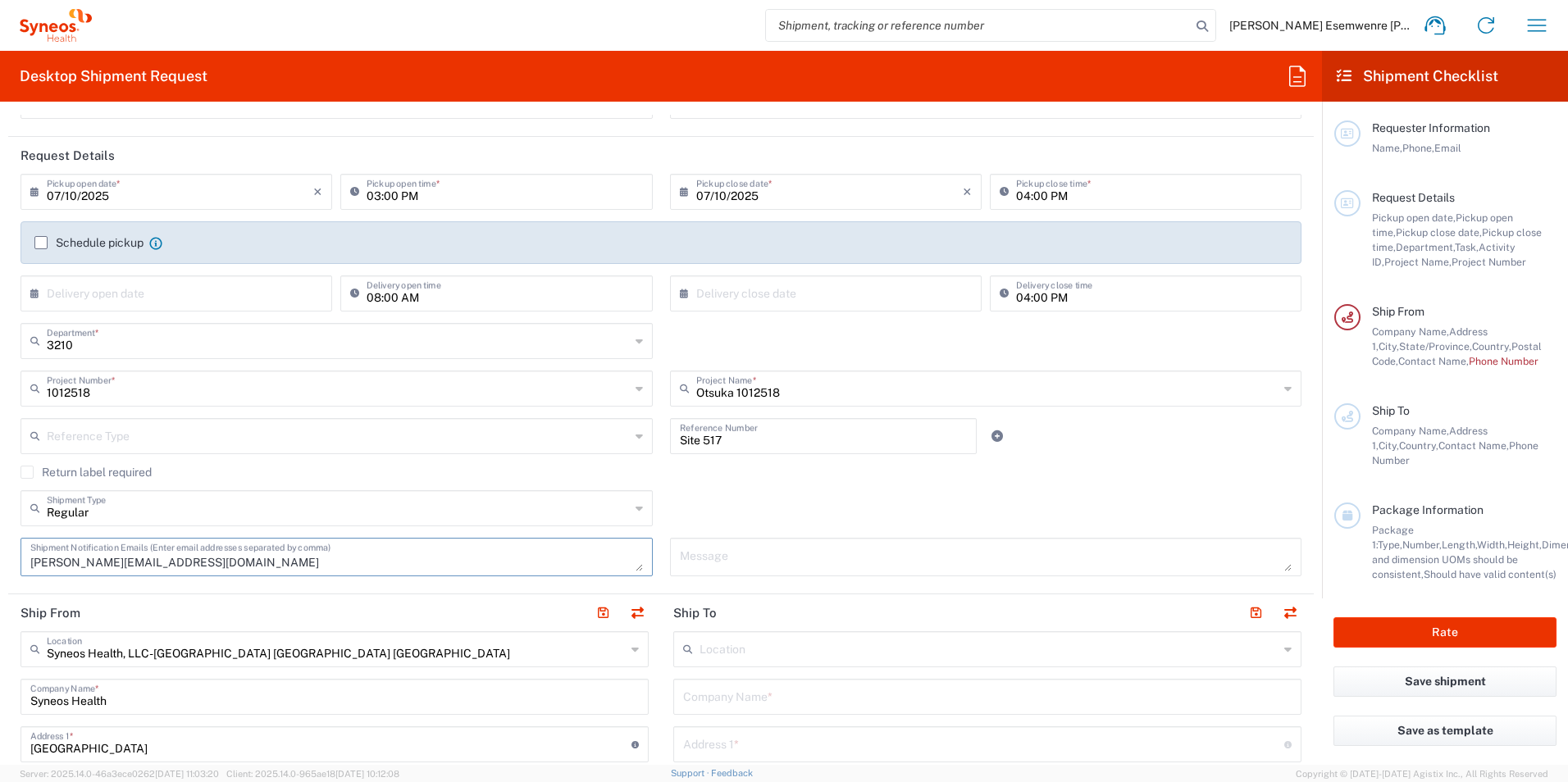 click on "Request Details  [DATE] ×  Pickup open date  * Cancel Apply 03:00 PM  Pickup open time  * [DATE] ×  Pickup close date  * Cancel Apply 04:00 PM  Pickup close time  *  Schedule pickup  When scheduling a pickup please be sure to meet the following criteria:
1. Pickup window should start at least 2 hours after current time.
2.Pickup window needs to be at least 2 hours.
3.Pickup close time should not exceed business hours.
×  Delivery open date  Cancel Apply 08:00 AM  Delivery open time  ×  Delivery close date  Cancel Apply 04:00 PM  Delivery close time  3210  Department  * 3210 3000 3100 3109 3110 3111 3112 3125 3130 3135 3136 3150 3155 3165 3171 3172 3190 3191 3192 3193 3194 3200 3201 3202 3211 Dept 3212 3213 3214 3215 3216 3218 3220 3221 3222 3223 3225 3226 3227 3228 3229 3230 3231 3232 3233 3234 3235 3236 3237 3238 3240 3241 1012518  Project Number  * 1012518 Otsuka 1012518  Project Name  * Otsuka 1012518 ([GEOGRAPHIC_DATA]) 3 Clinical Educ-00198 0000092391  BMS - MDO 01.0002.00344-Safety Academy ASN" 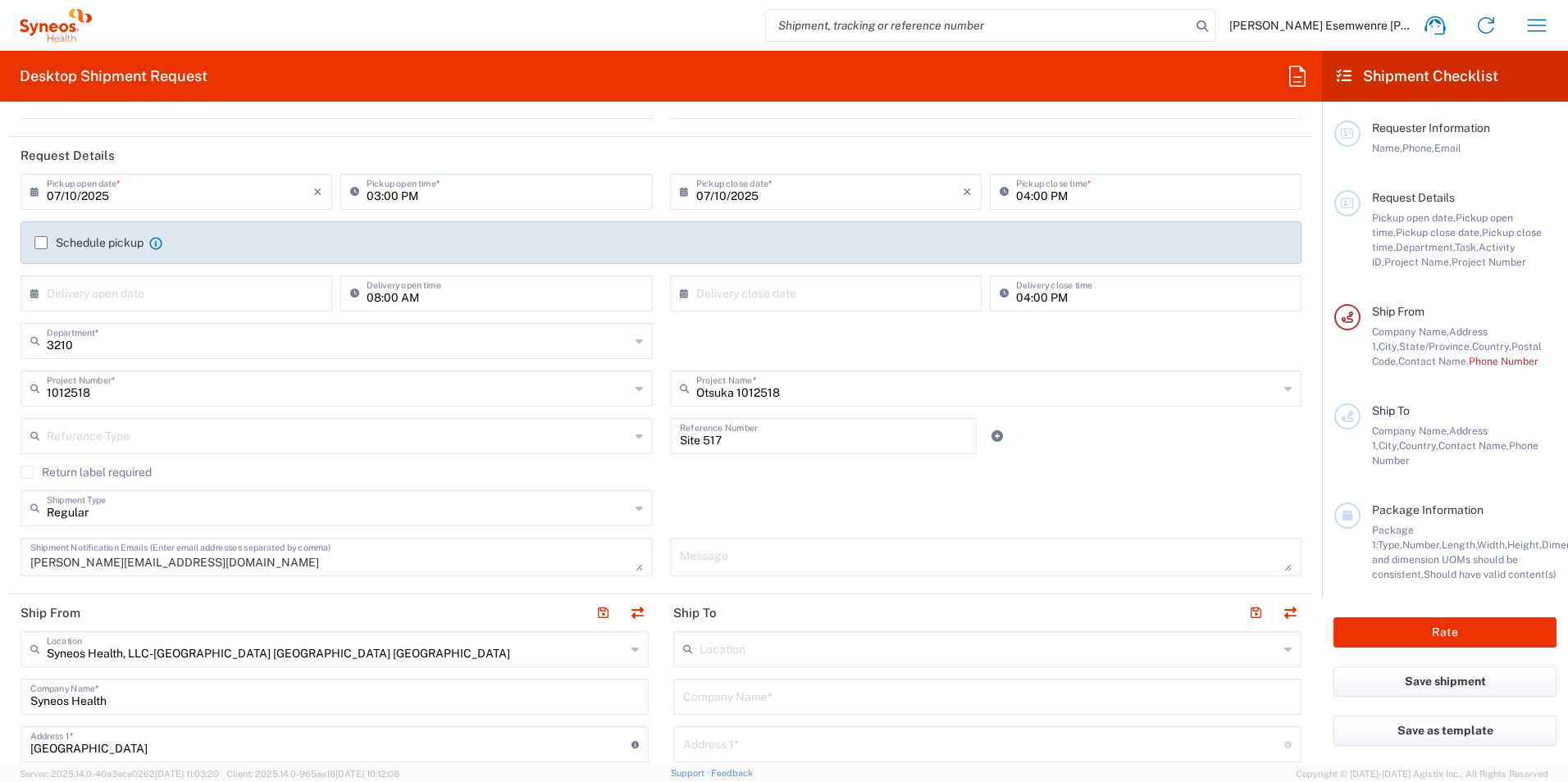 click on "[PERSON_NAME][EMAIL_ADDRESS][DOMAIN_NAME]" at bounding box center [336, 557] 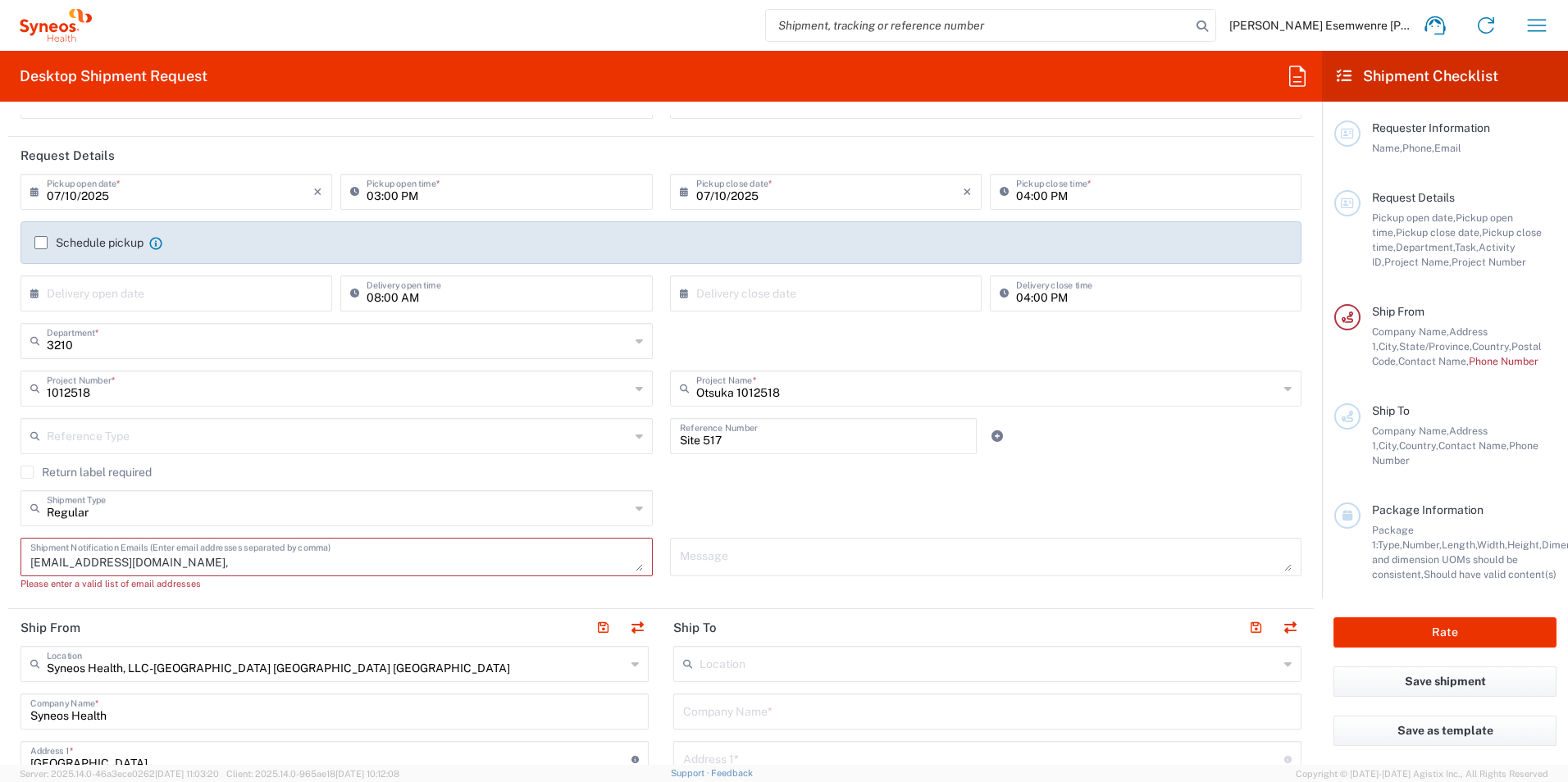 type on "[PERSON_NAME][EMAIL_ADDRESS][DOMAIN_NAME]" 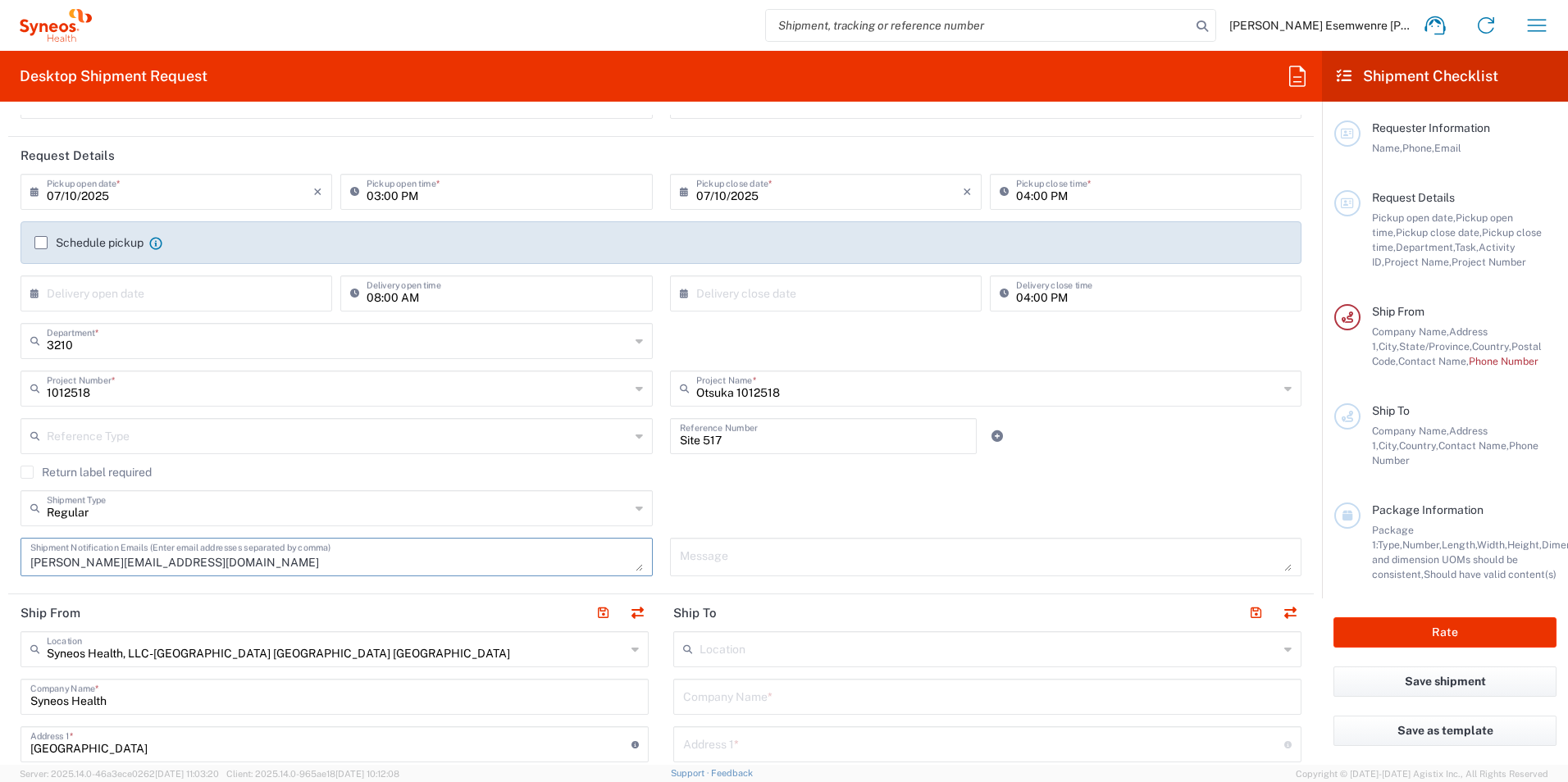 click at bounding box center (986, 557) 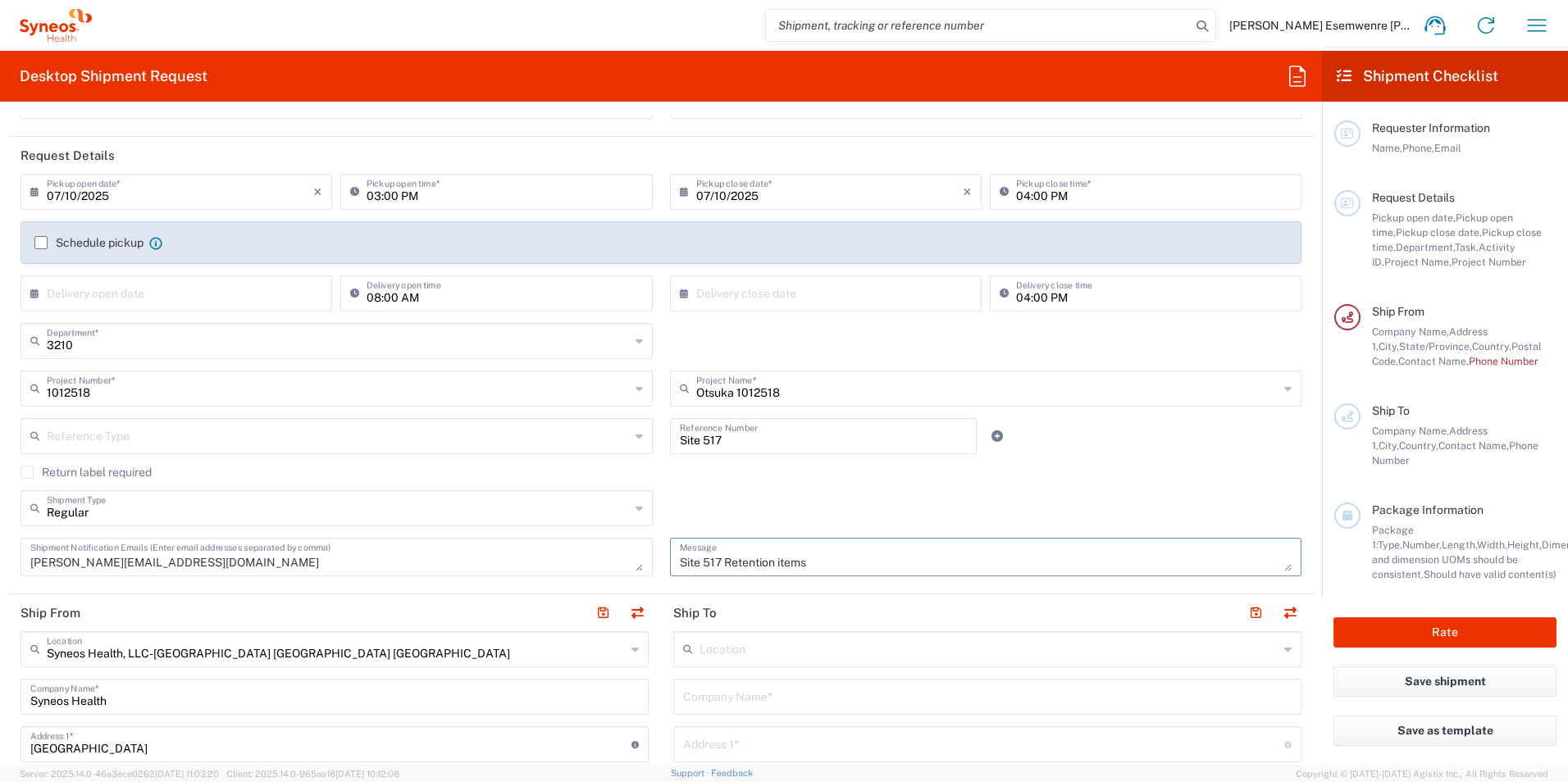 type on "Site 517 Retention items" 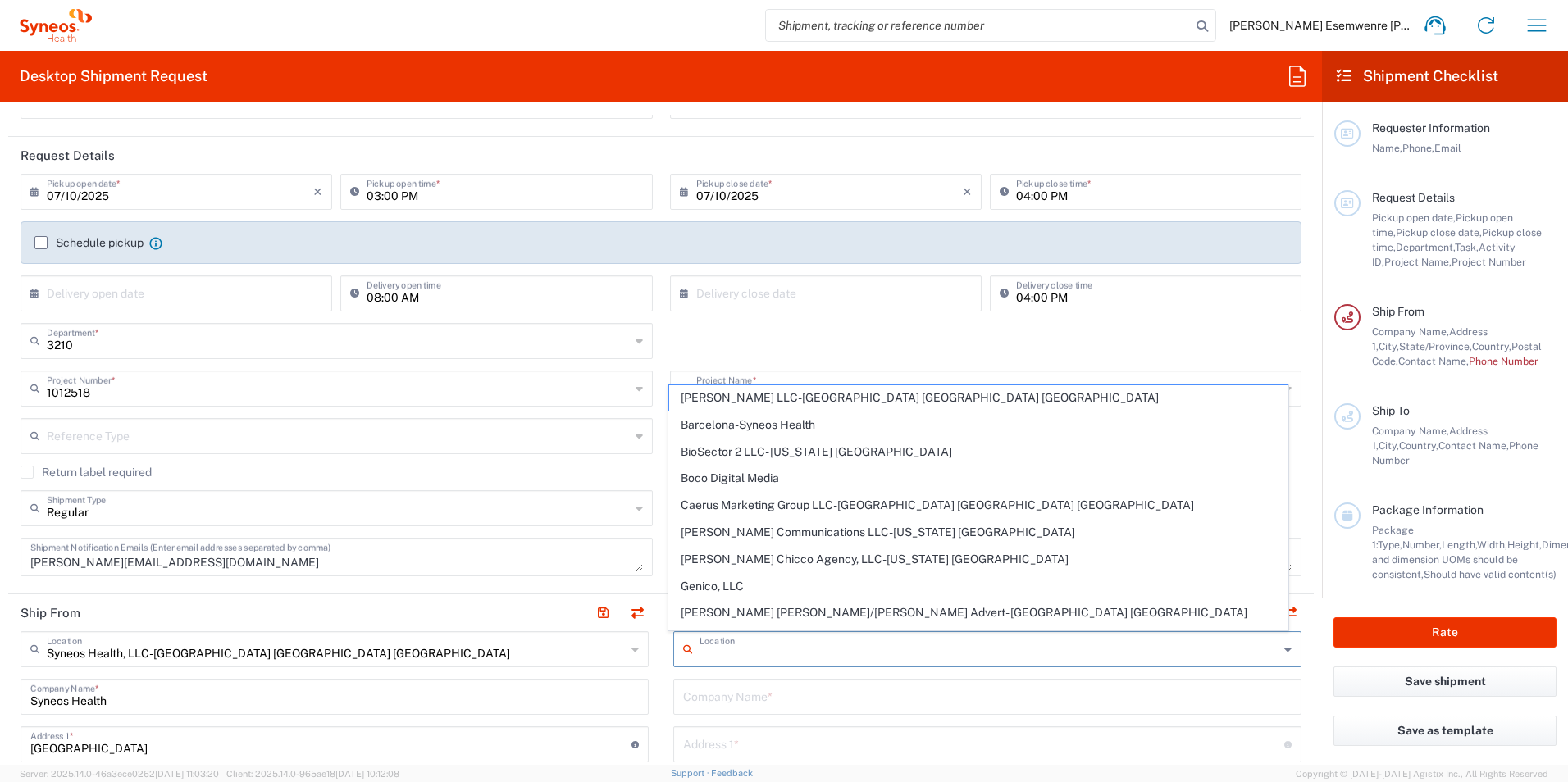 click at bounding box center [989, 648] 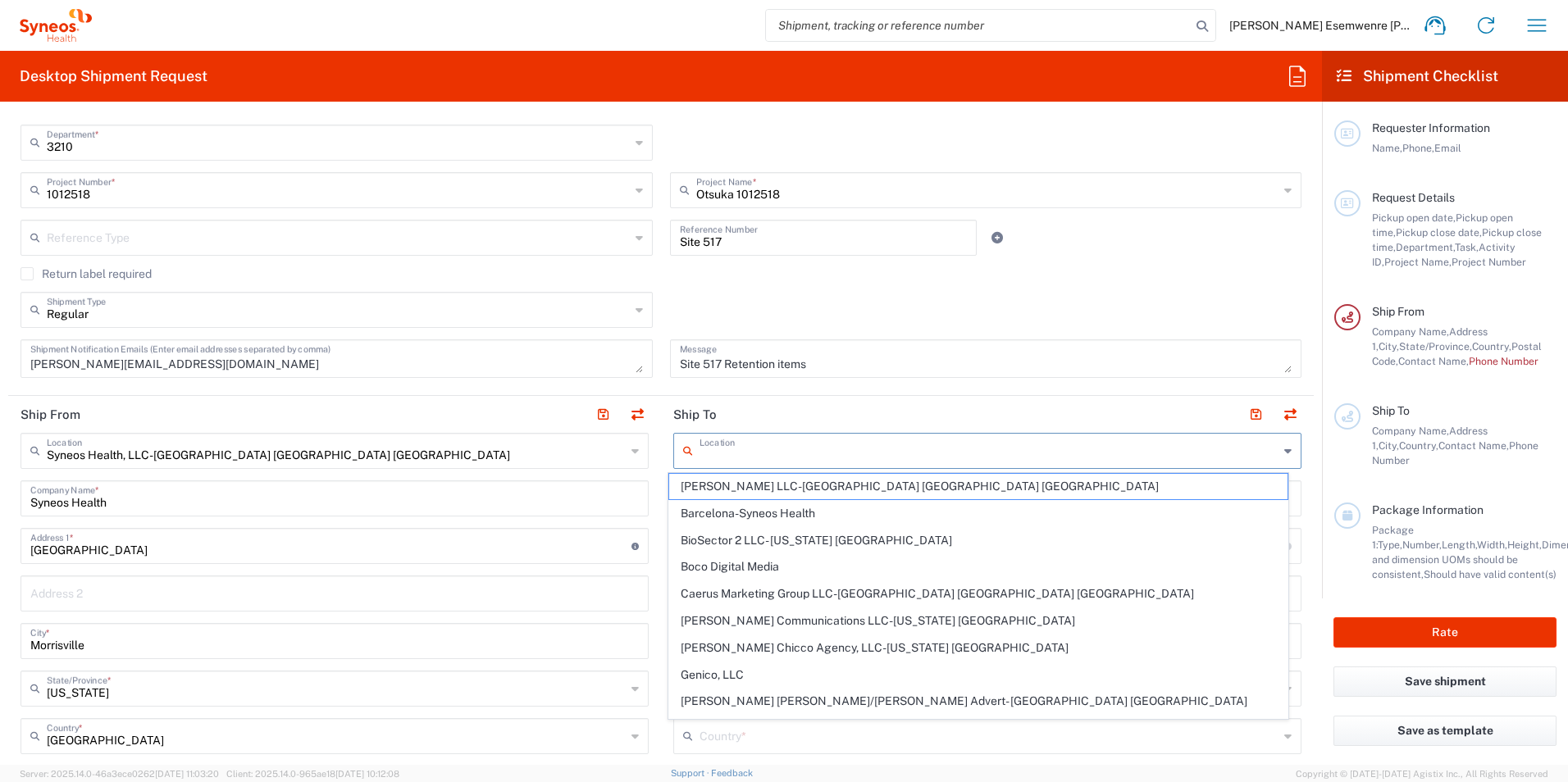scroll, scrollTop: 410, scrollLeft: 0, axis: vertical 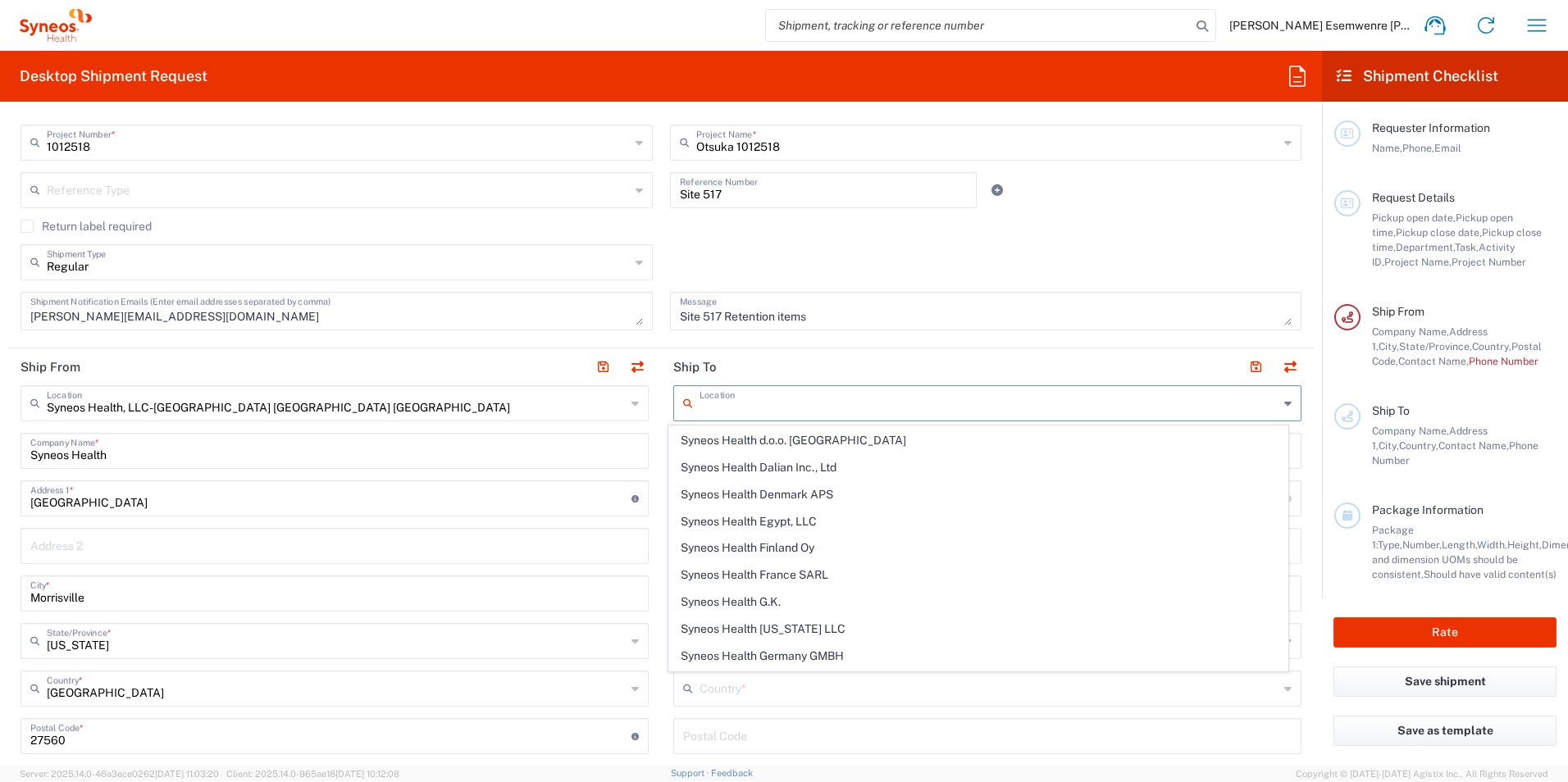 click on "Location  [PERSON_NAME] LLC-[GEOGRAPHIC_DATA] [GEOGRAPHIC_DATA] [GEOGRAPHIC_DATA] [GEOGRAPHIC_DATA]-Syneos Health BioSector 2 LLC- [US_STATE] [GEOGRAPHIC_DATA] Boco Digital Media Caerus Marketing Group LLC-[GEOGRAPHIC_DATA] [GEOGRAPHIC_DATA] [GEOGRAPHIC_DATA] [PERSON_NAME] Communications LLC-[US_STATE] [GEOGRAPHIC_DATA] [PERSON_NAME] Chicco Agency, LLC-[US_STATE] [GEOGRAPHIC_DATA] Genico, LLC [PERSON_NAME] [PERSON_NAME]/[GEOGRAPHIC_DATA] Advert- [GEOGRAPHIC_DATA] [GEOGRAPHIC_DATA] [PERSON_NAME] & Health Partner Public Relations GmbH [PERSON_NAME] Research Group Ltd-[GEOGRAPHIC_DATA] [GEOGRAPHIC_DATA] [GEOGRAPHIC_DATA] [GEOGRAPHIC_DATA] Grp ([GEOGRAPHIC_DATA]) [PERSON_NAME] [GEOGRAPHIC_DATA] Grp ([GEOGRAPHIC_DATA]) [PERSON_NAME] Rsrch Grp ([GEOGRAPHIC_DATA]) [PERSON_NAME] Rsrch Grp ([GEOGRAPHIC_DATA]) In [GEOGRAPHIC_DATA] Rsrch Grp(Australi INC Research Clin Svcs [GEOGRAPHIC_DATA] inVentiv Health Philippines, Inc. IRG - Morrisville Warehouse IVH IPS Pvt Ltd- [GEOGRAPHIC_DATA] IVH [GEOGRAPHIC_DATA] SA de CV NAVICOR GROUP, LLC- [US_STATE] [GEOGRAPHIC_DATA] PALIO + IGNITE, LLC- [GEOGRAPHIC_DATA] [GEOGRAPHIC_DATA] [GEOGRAPHIC_DATA] Pharmaceutical Institute LLC- [GEOGRAPHIC_DATA] [GEOGRAPHIC_DATA] [GEOGRAPHIC_DATA] PT Syneos Health Indonesia Rx dataScience Inc-[GEOGRAPHIC_DATA] [GEOGRAPHIC_DATA] [GEOGRAPHIC_DATA] RxDataScience [GEOGRAPHIC_DATA] Private Lt Syneos Health ([GEOGRAPHIC_DATA]) [DOMAIN_NAME] Syneos Health ([GEOGRAPHIC_DATA]) Inc. Ltd. Syneos Health ([GEOGRAPHIC_DATA]) Limit Syneos Health Argentina SA" 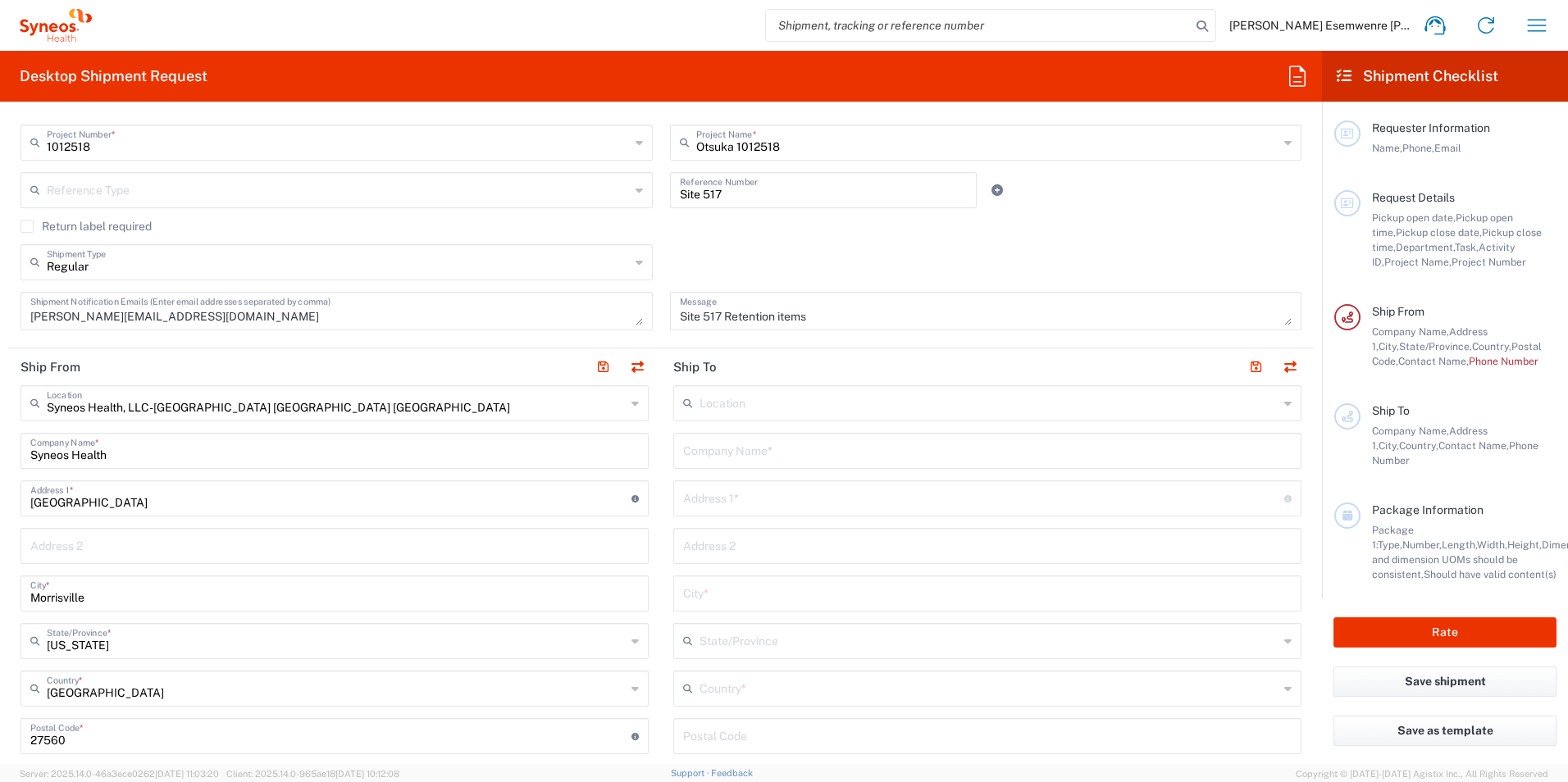 click at bounding box center (987, 449) 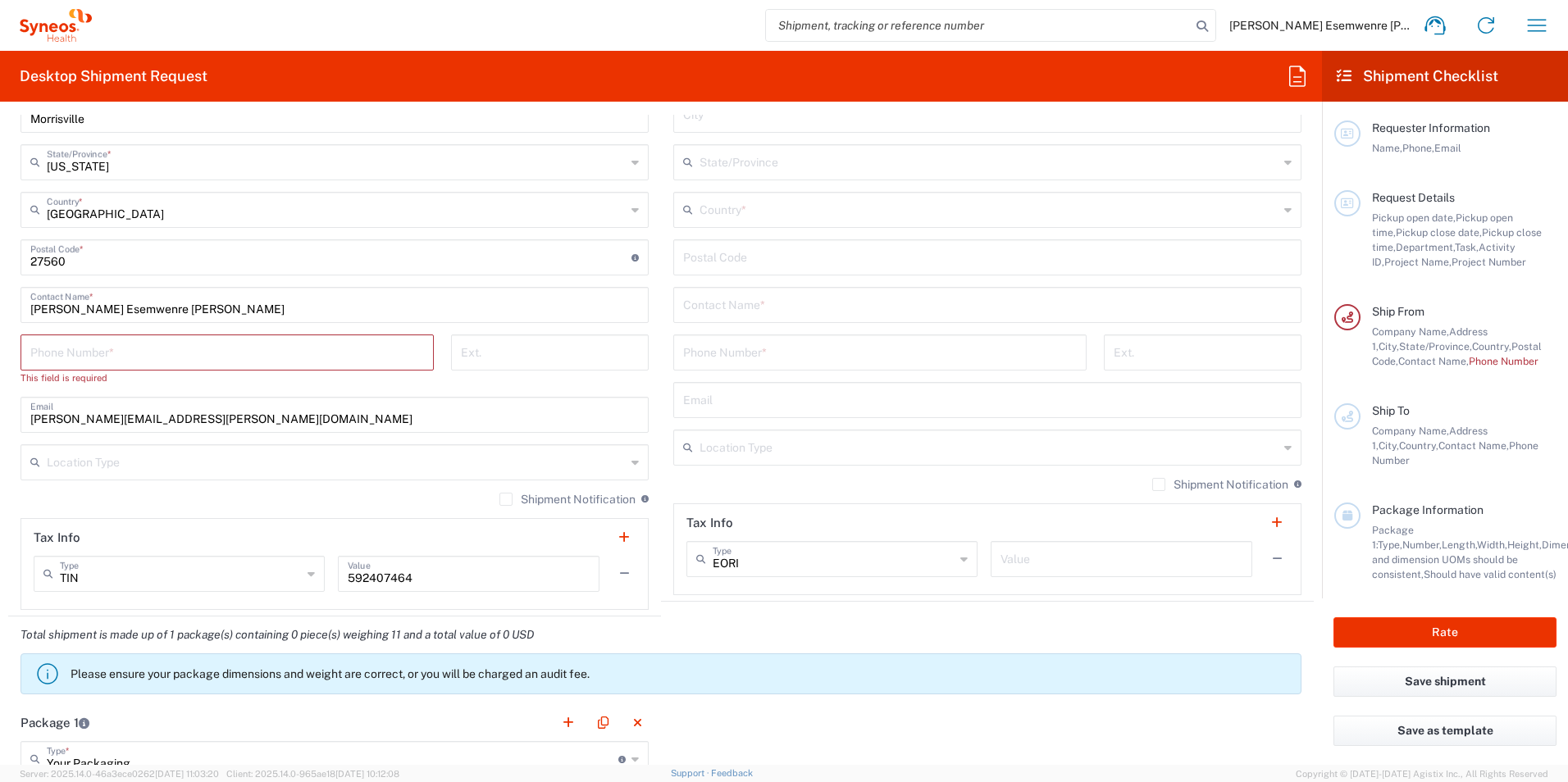 scroll, scrollTop: 902, scrollLeft: 0, axis: vertical 